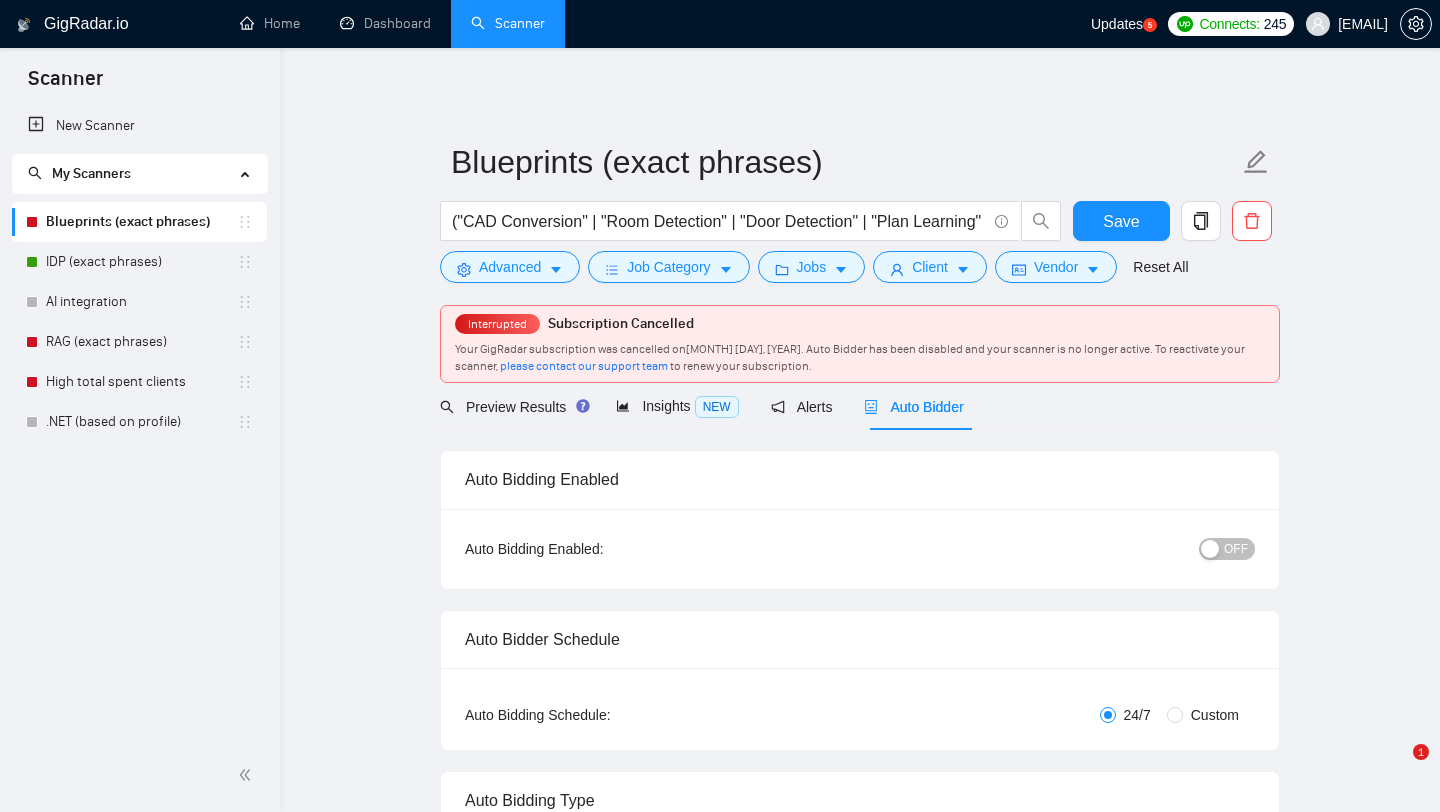 scroll, scrollTop: 0, scrollLeft: 0, axis: both 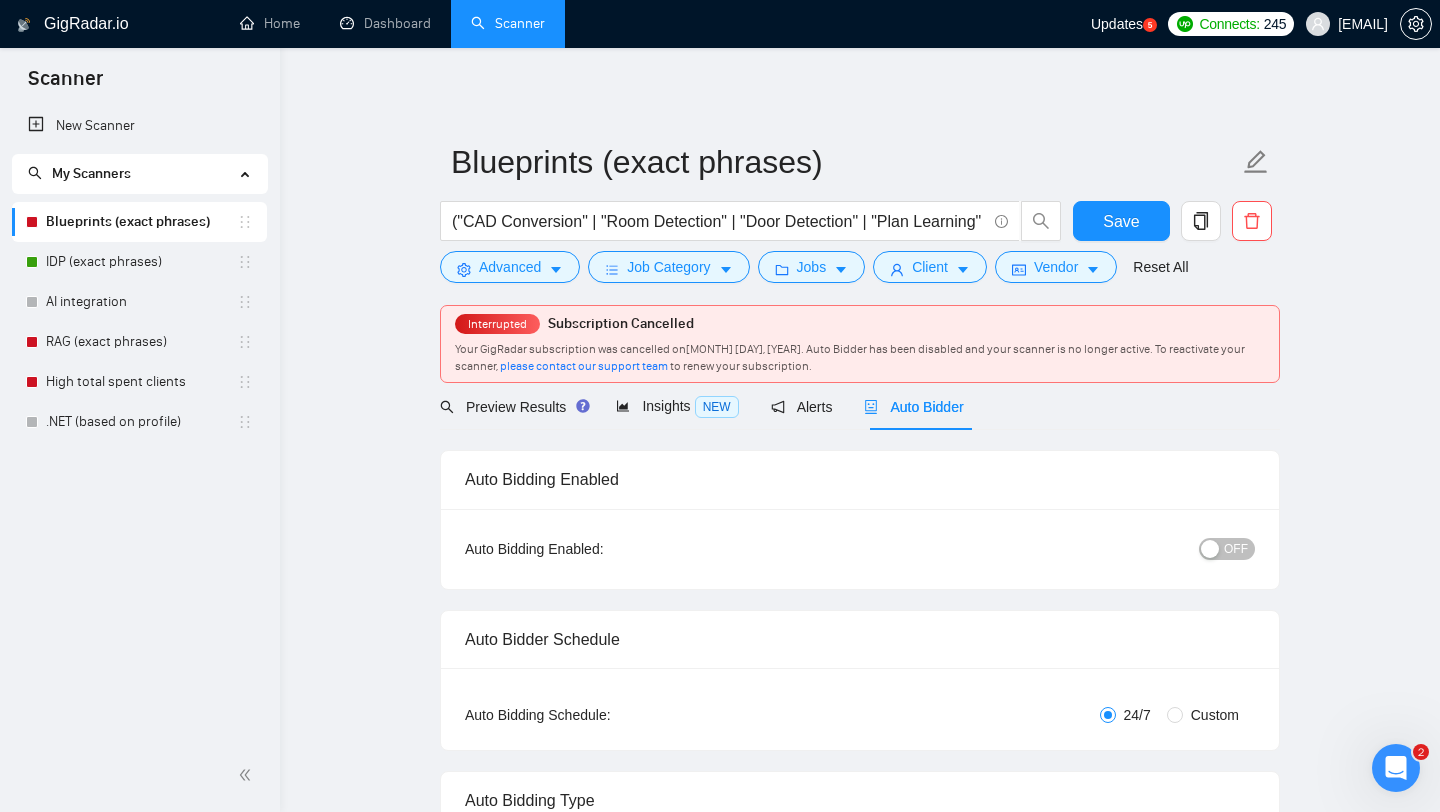 click 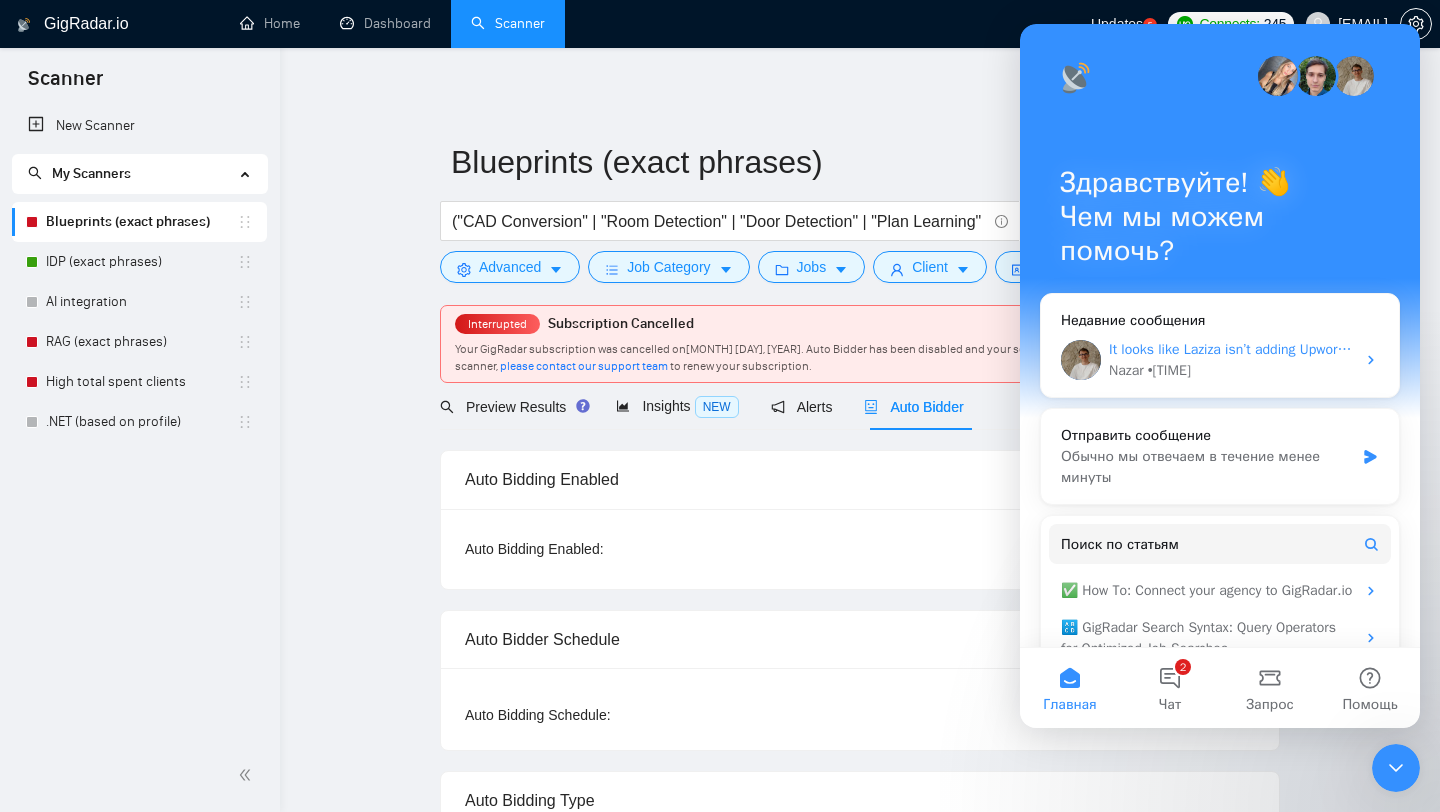 click on "It looks like Laziza isn’t adding Upwork portfolio URLs next to case names in cover letters, despite this instruction:  [... Add the project’s Upwork portfolio URL in parentheses after the case name (e.g., “InvoiceSync (https://upwork.com/o/portfolios/123)”)...] Only the case name shows in preview mode. Is Laziza missing URLs access or am I doing something wrong?" at bounding box center (2228, 349) 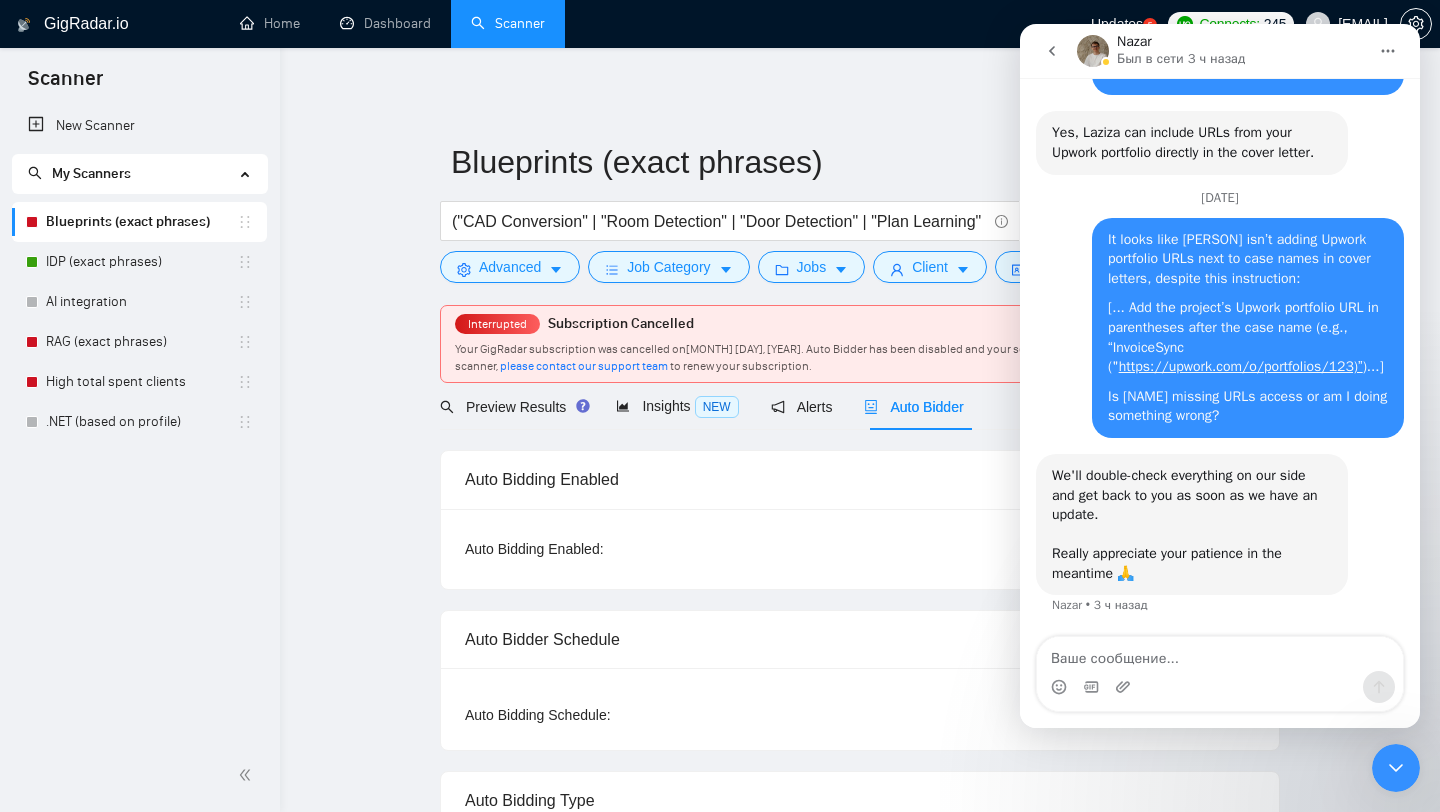 scroll, scrollTop: 2080, scrollLeft: 0, axis: vertical 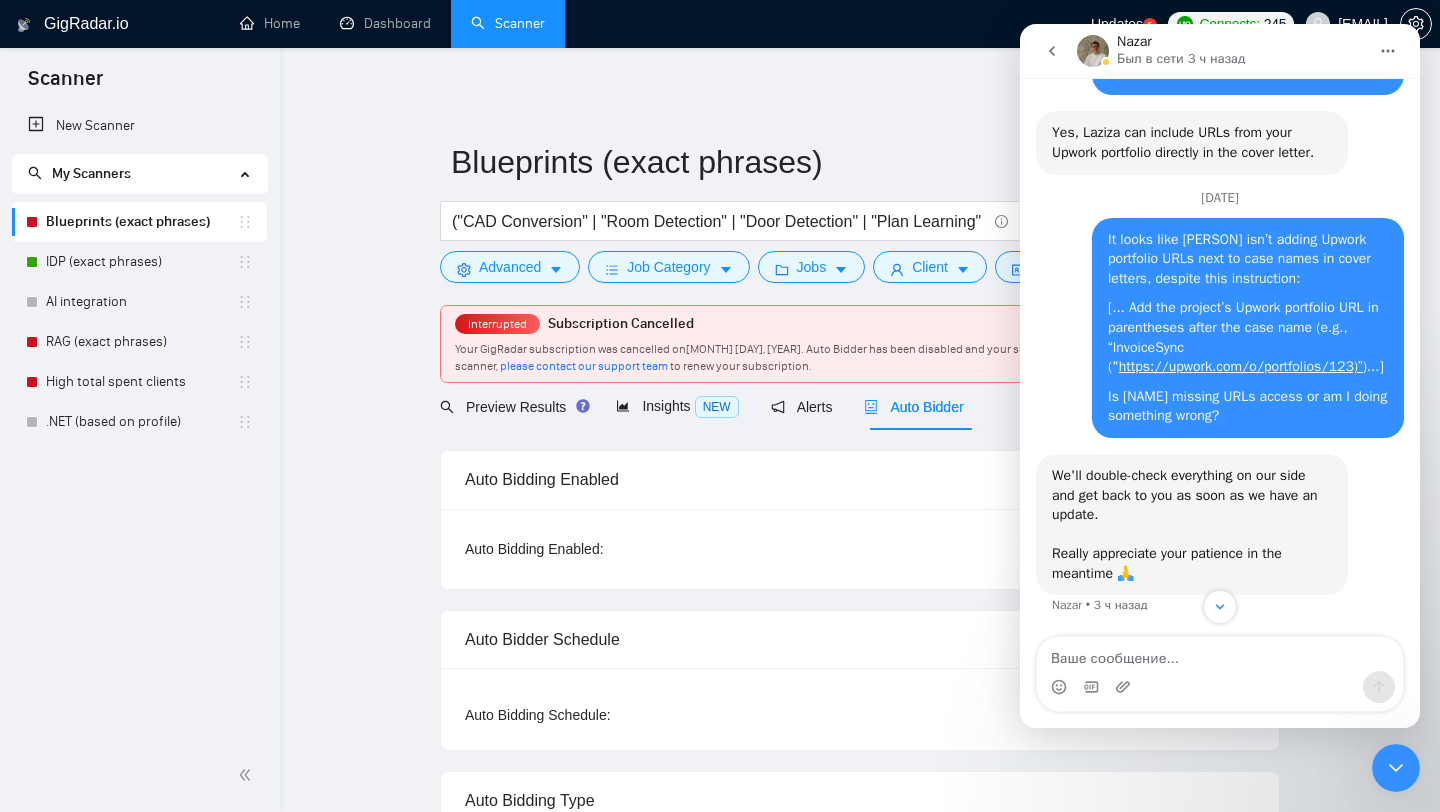 click 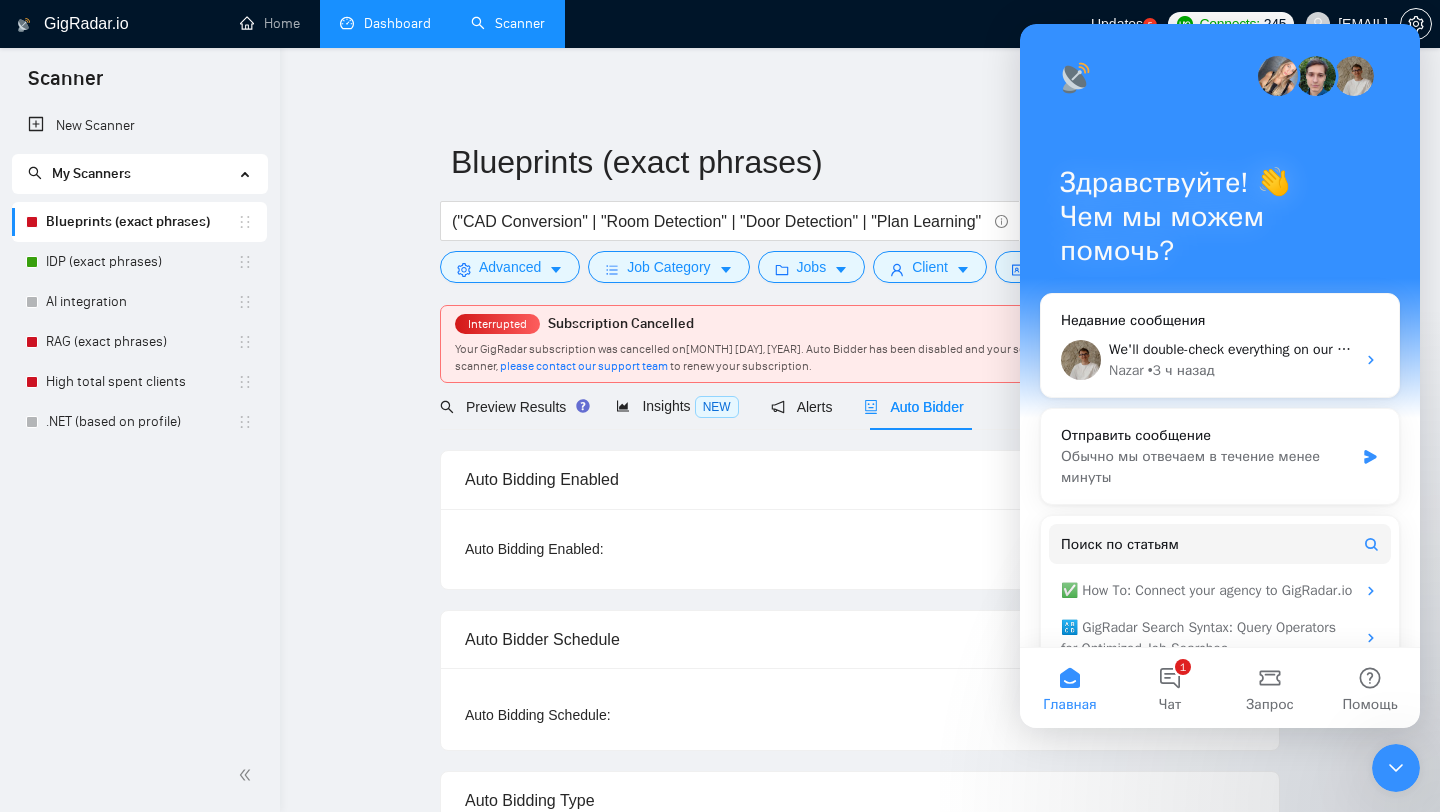 click on "Dashboard" at bounding box center [385, 23] 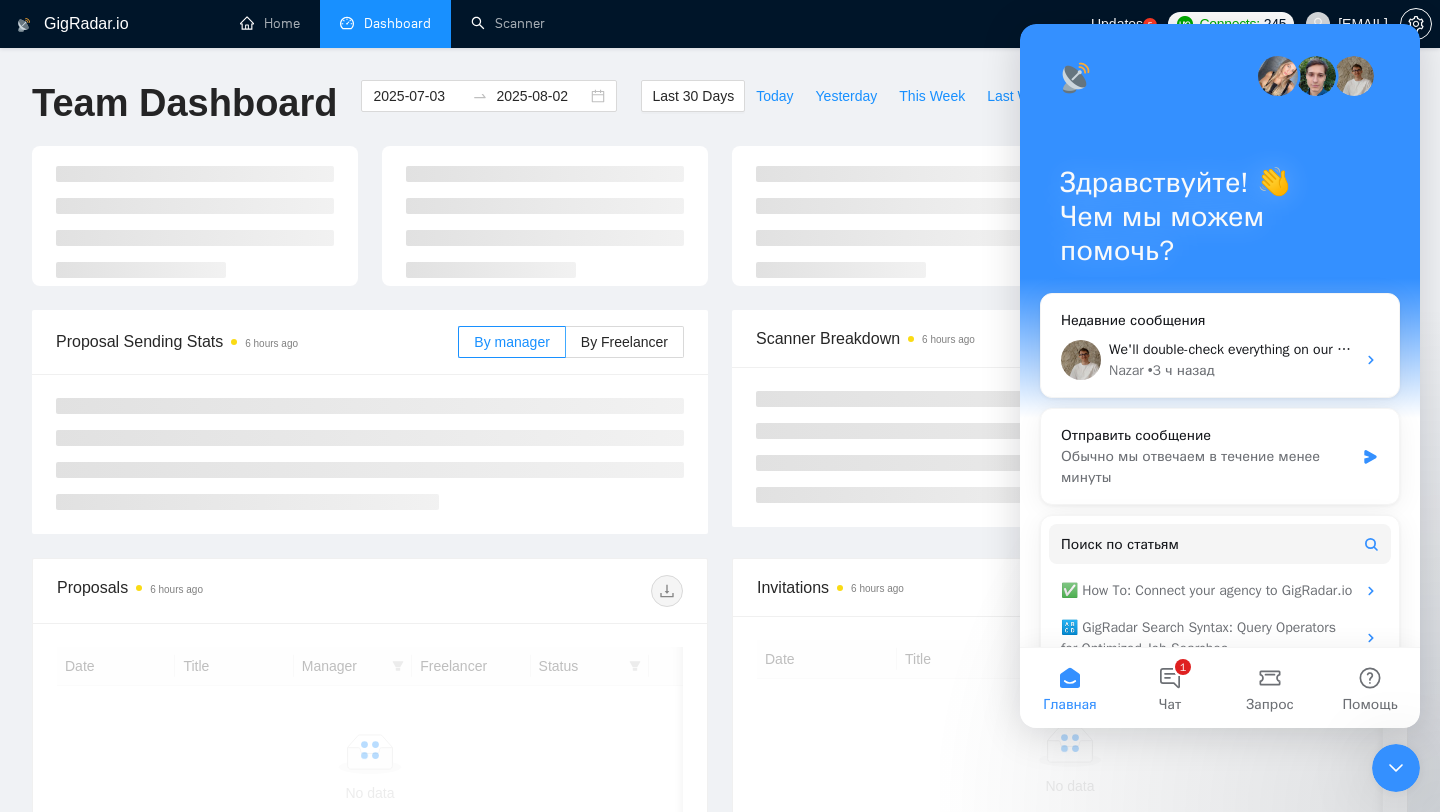 click 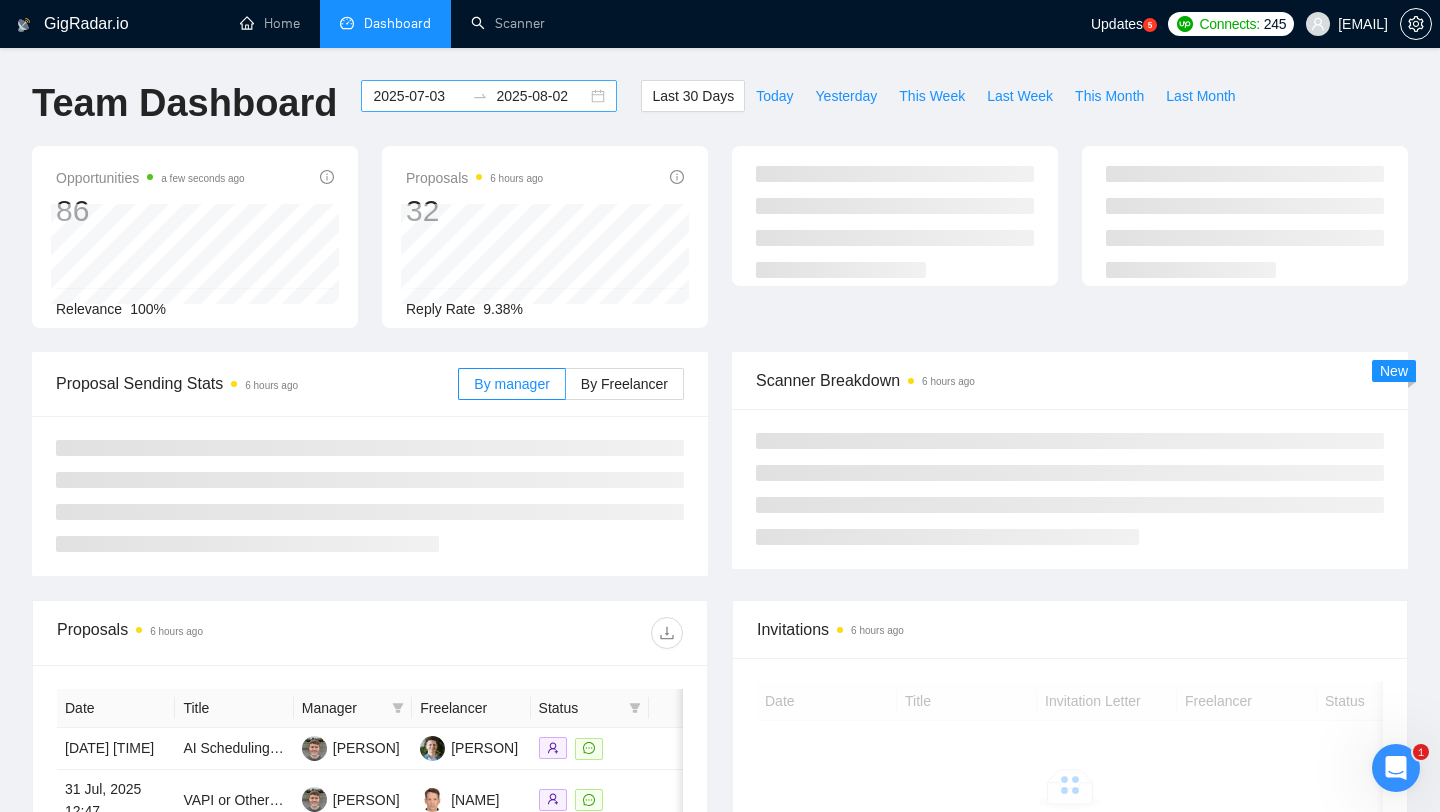 click on "2025-07-03" at bounding box center (418, 96) 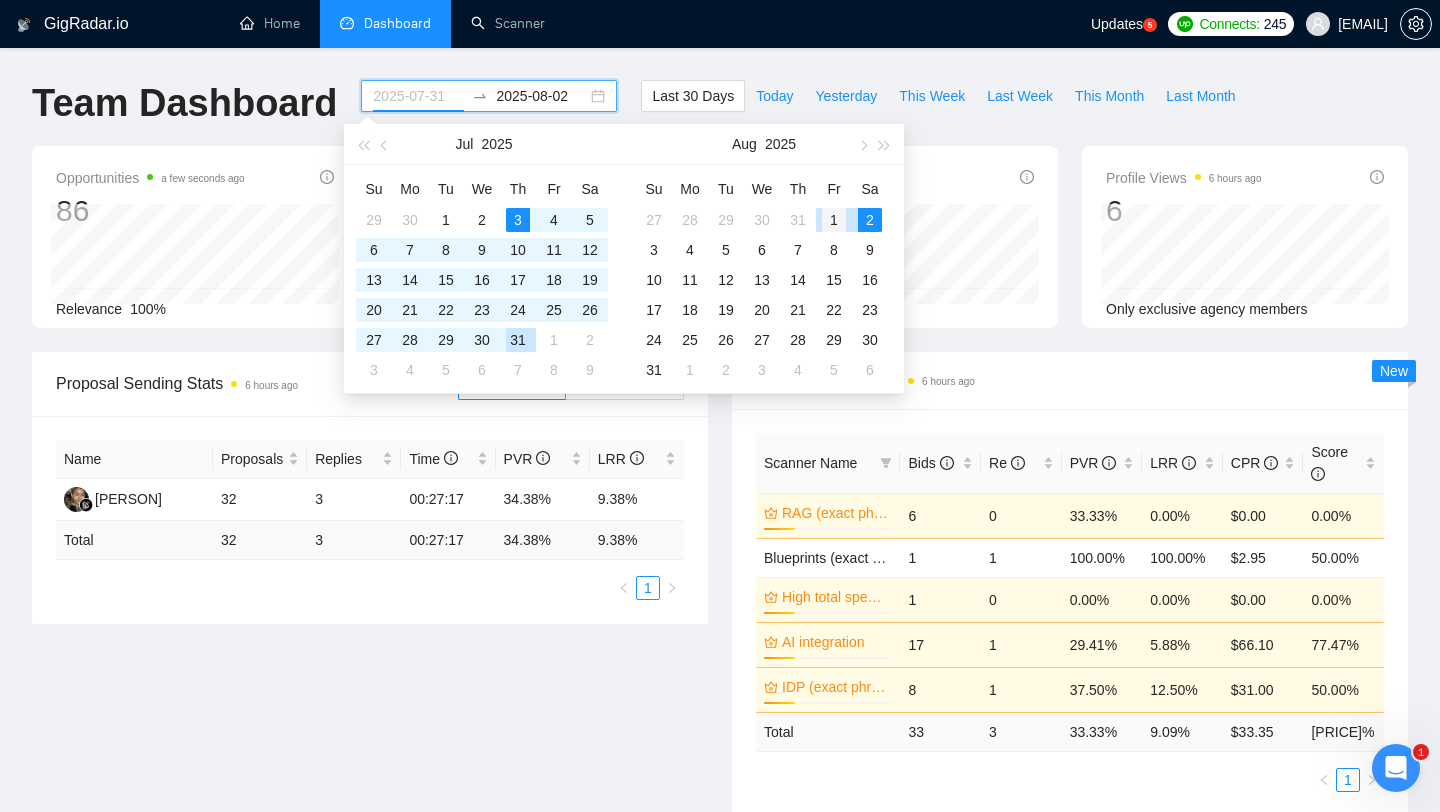 type on "2025-08-01" 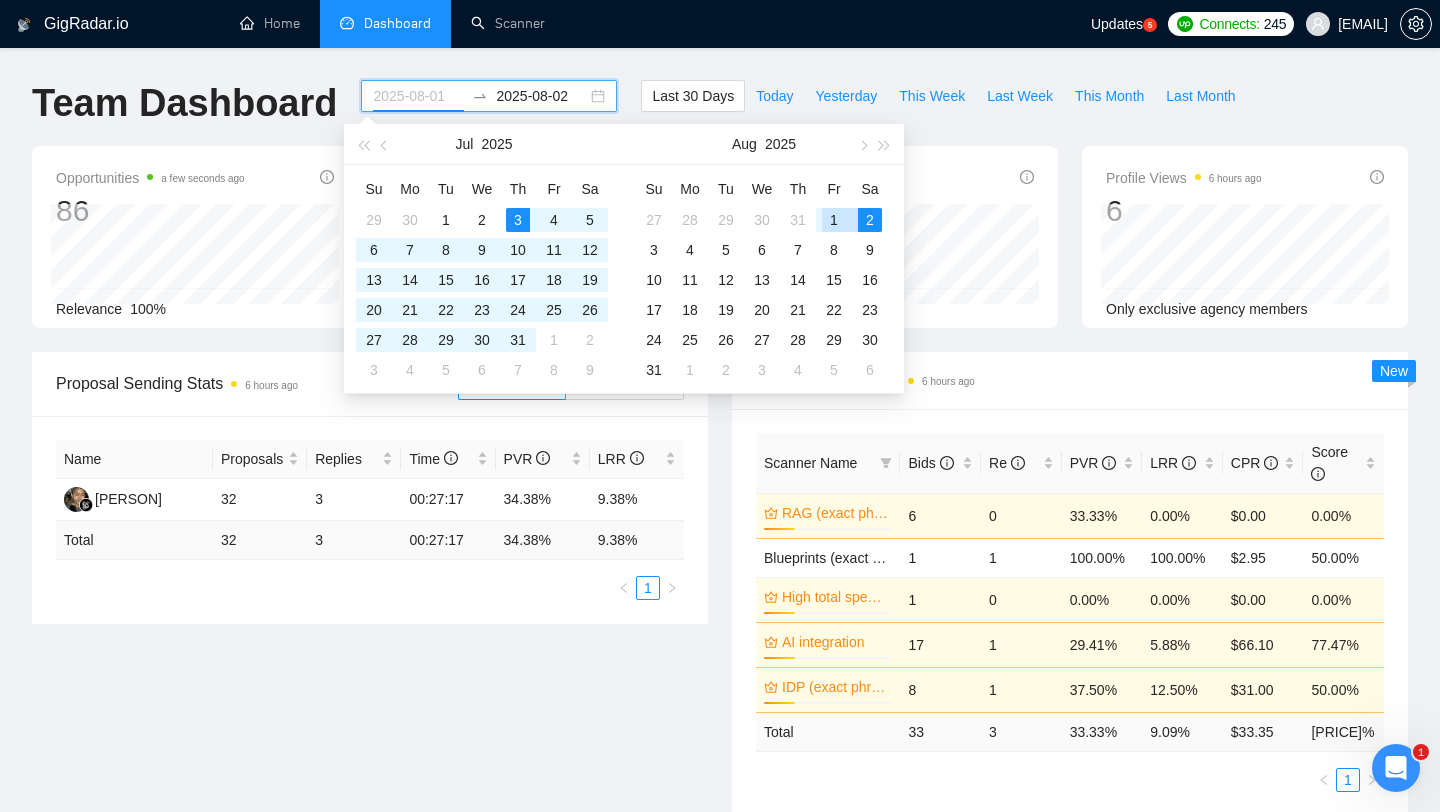 click on "1" at bounding box center [834, 220] 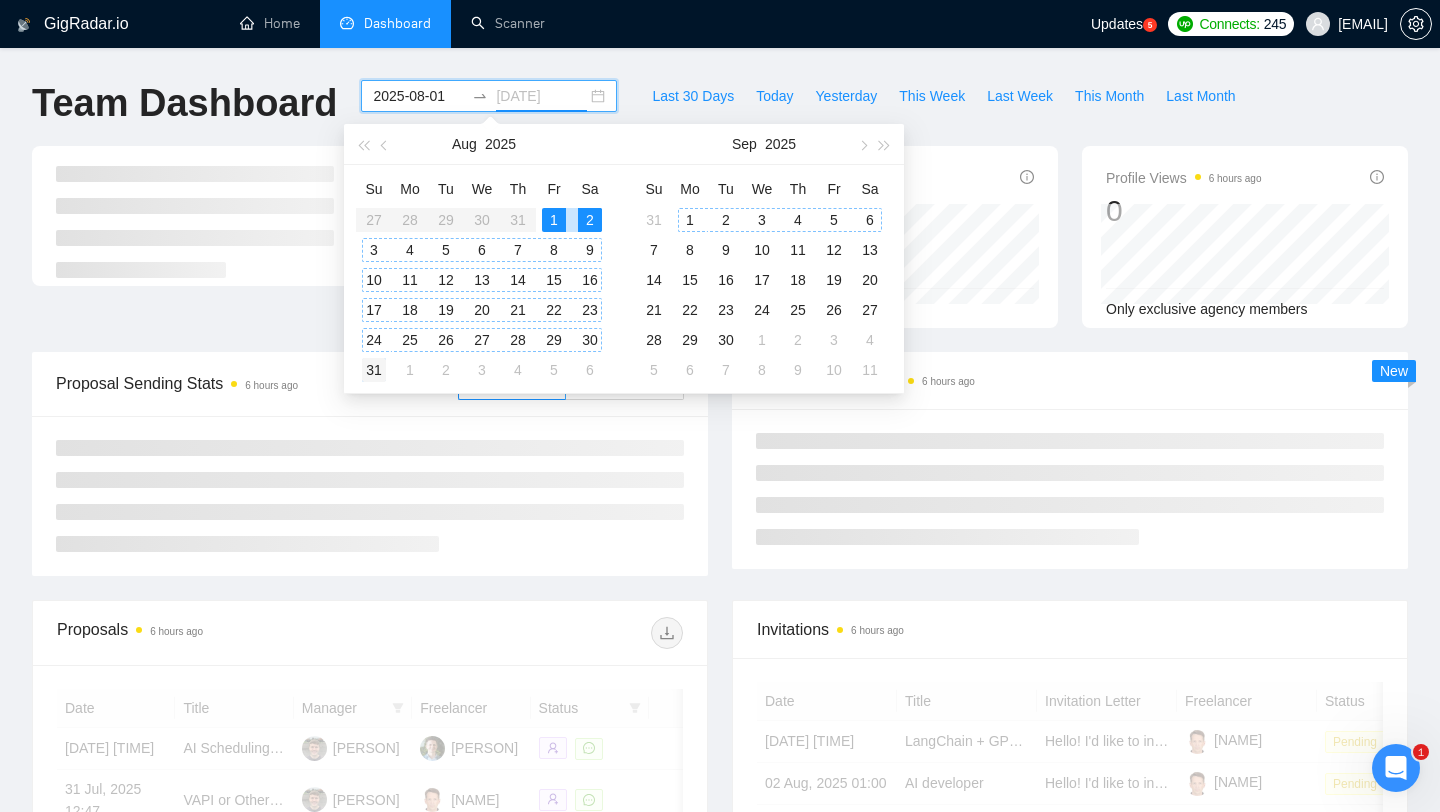 type on "2025-08-31" 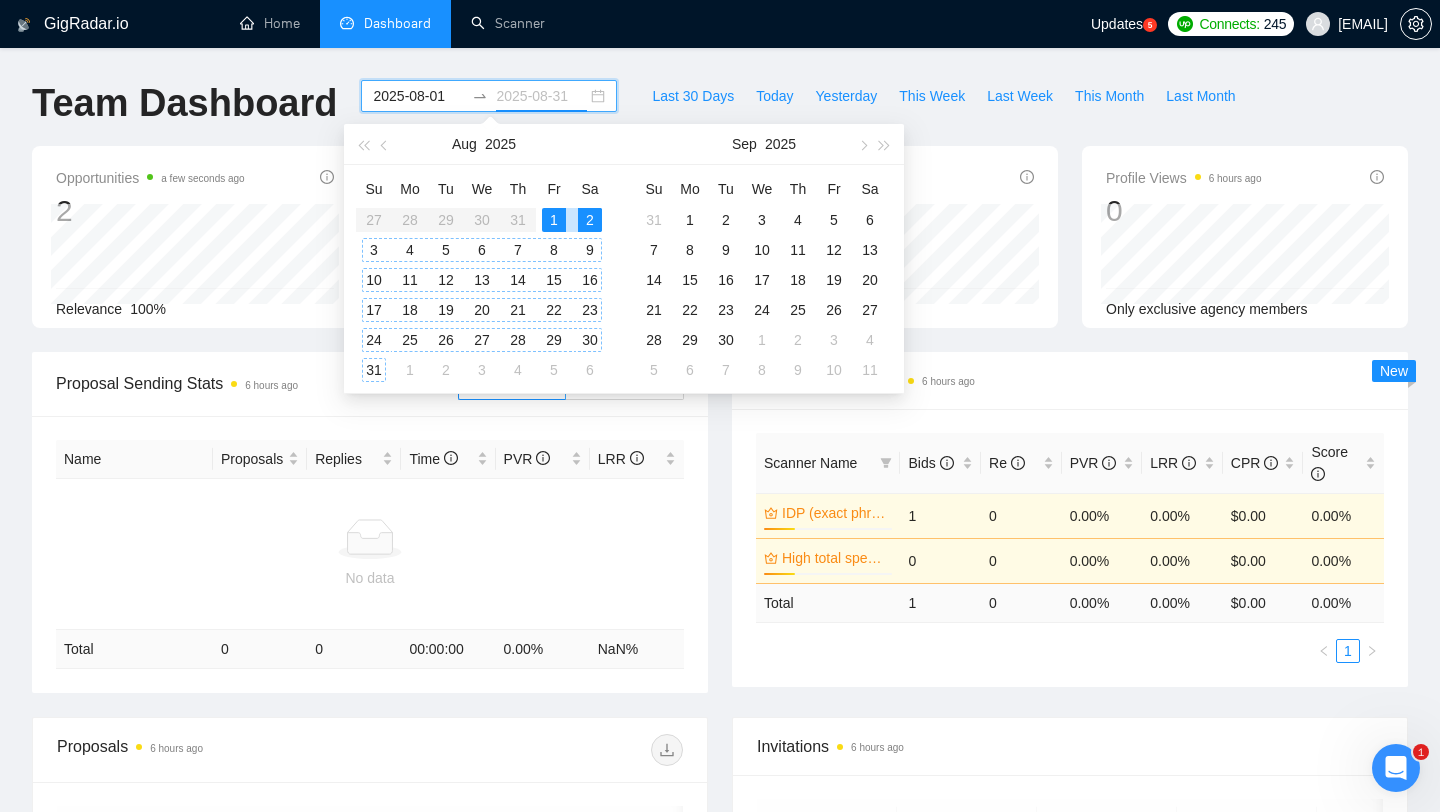 click on "31" at bounding box center [374, 370] 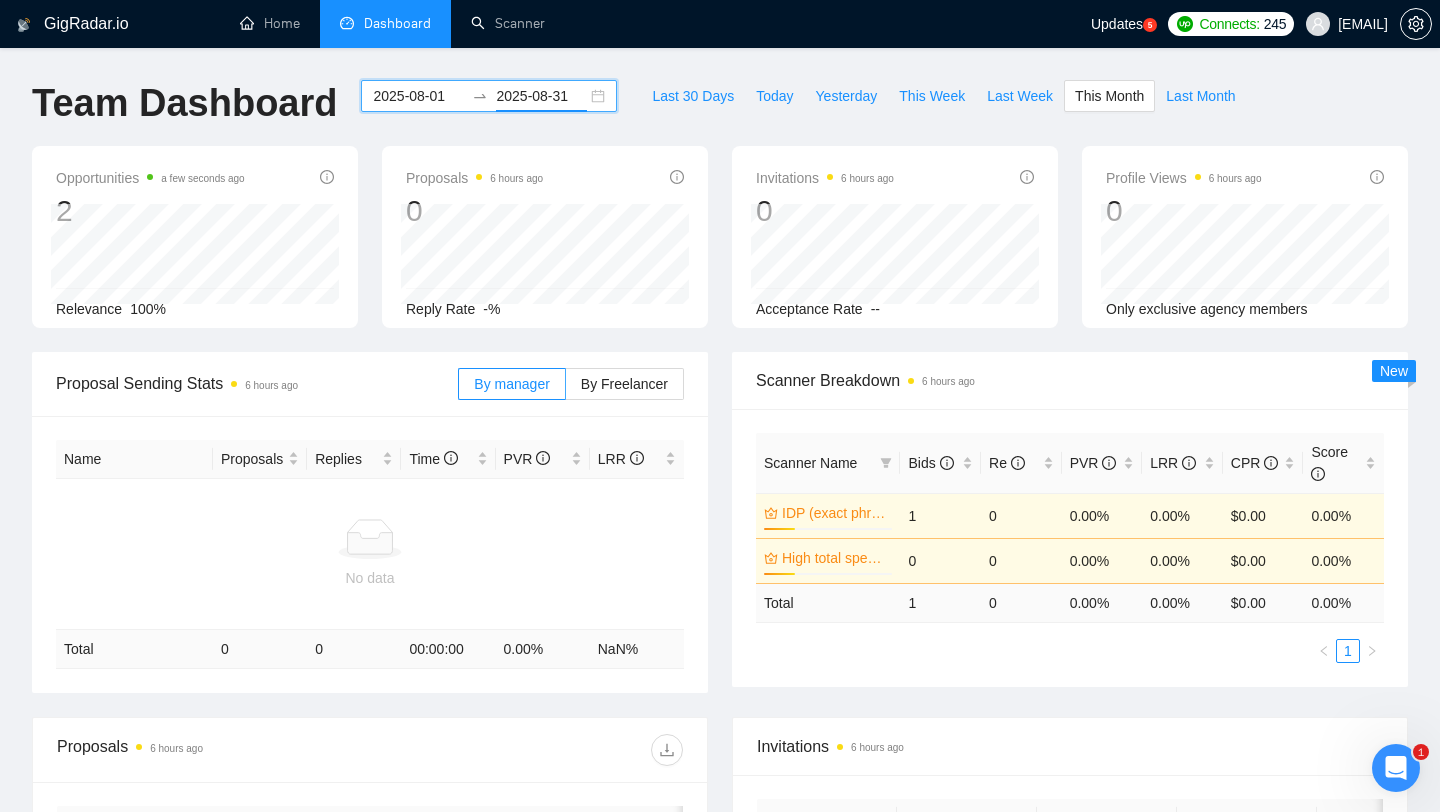 click on "GigRadar.io Home Dashboard Scanner Updates
5
Connects: 245 [EMAIL] Team Dashboard 2025-08-01 2025-08-31 Last 30 Days Today Last Week This Month Last Month Opportunities a few seconds ago 2   Relevance 100% Proposals 6 hours ago 0   Reply Rate -% Invitations 6 hours ago 0   Acceptance Rate -- Profile Views 6 hours ago 0   Only exclusive agency members Proposal Sending Stats 6 hours ago By manager By Freelancer Name Proposals Replies Time   PVR   LRR   No data Total 0 0 00:00:00 0.00 % NaN % Scanner Breakdown 6 hours ago Scanner Name Bids   Re   PVR   LRR   CPR   Score   IDP (exact phrases)  24% 1 0 0.00% 0.00% $0.00 0.00% High total spent clients 24% 0 0 0.00% 0.00% $0.00 0.00% Total 1 0 0.00 % 0.00 % $ 0.00 0.00 % 1 New Proposals 6 hours ago Date Title Manager Freelancer Status               No data Invitations 6 hours ago Date Title Invitation Letter Freelancer Status           [NAME] 1" at bounding box center [720, 607] 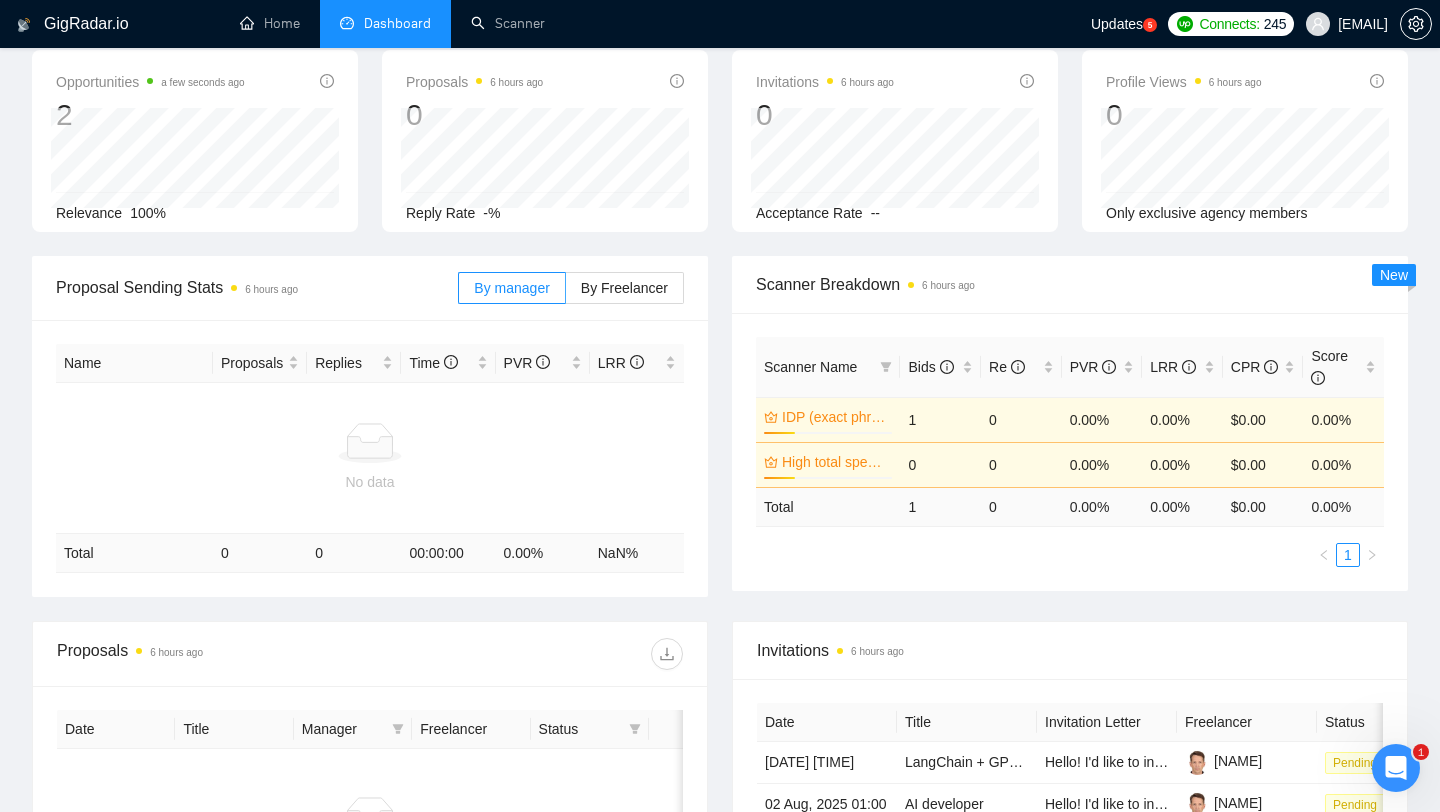 scroll, scrollTop: 0, scrollLeft: 0, axis: both 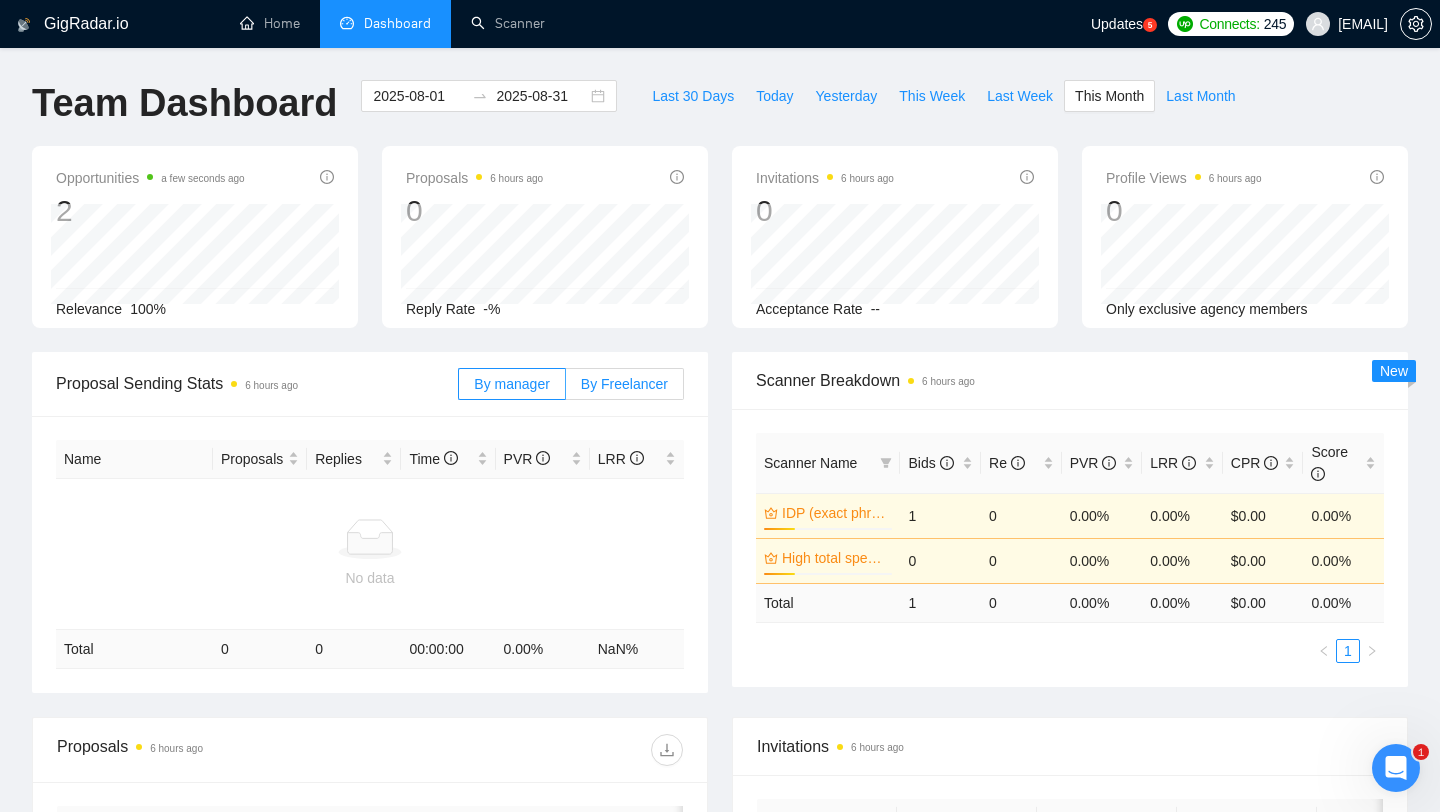 click on "By Freelancer" at bounding box center (624, 384) 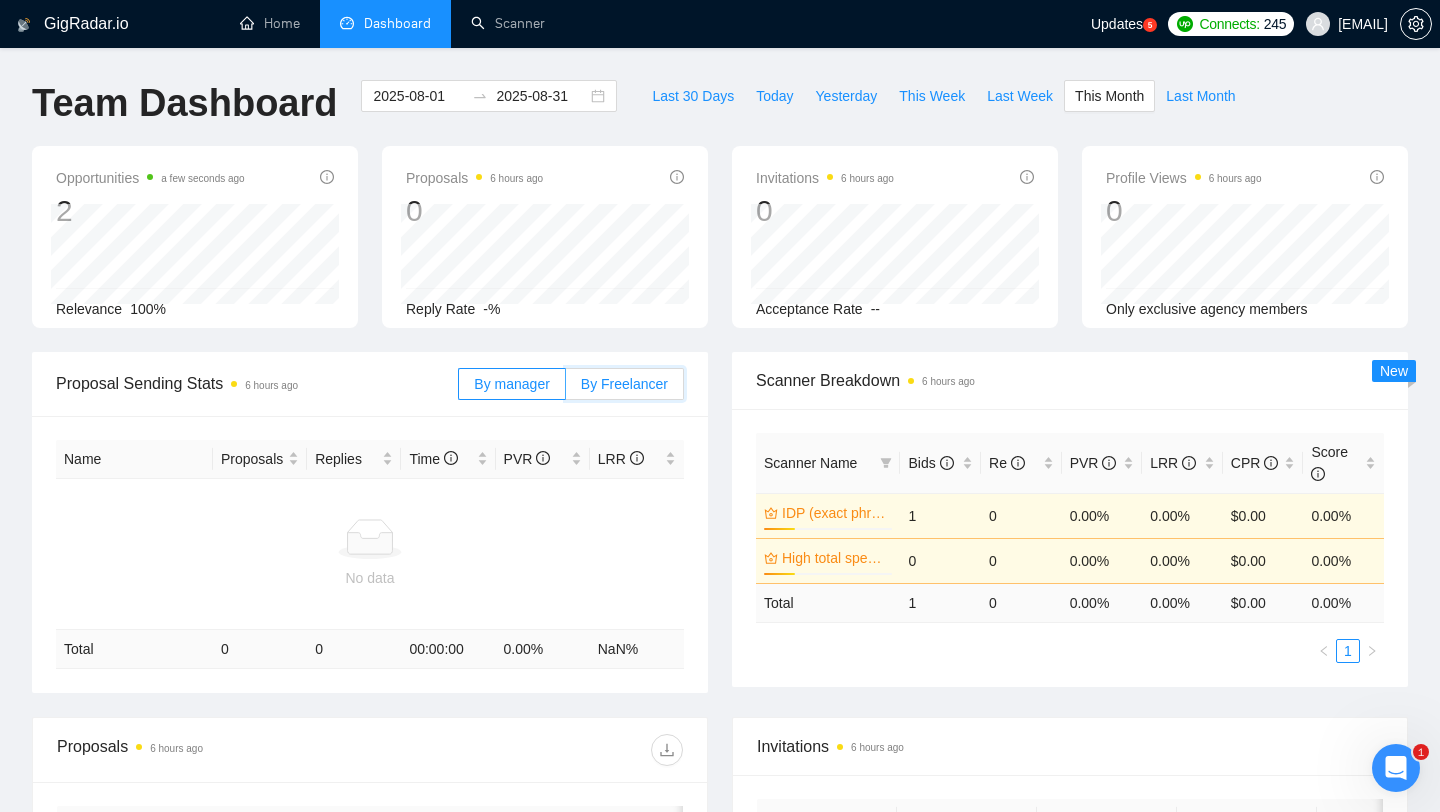 click on "By Freelancer" at bounding box center (566, 389) 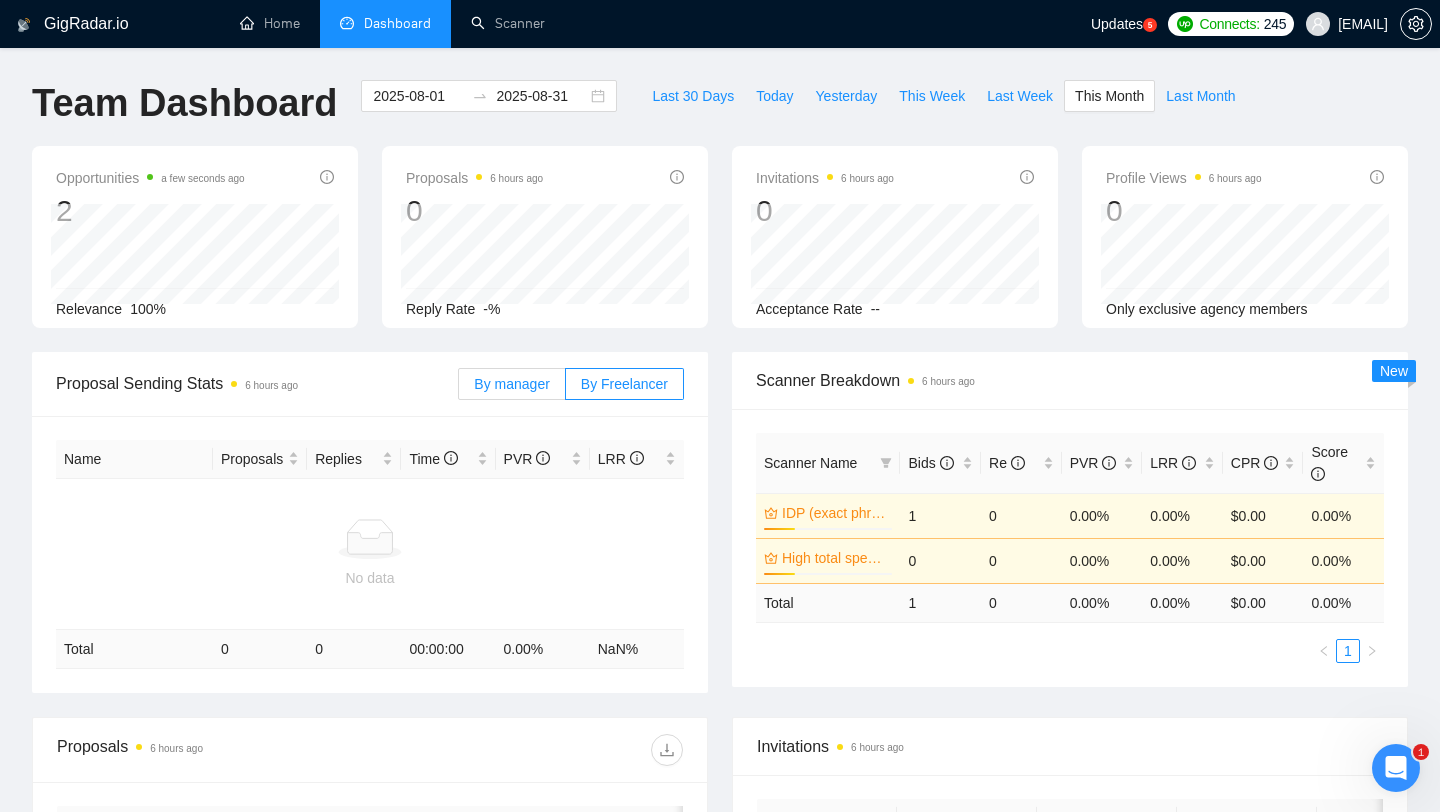 click on "By manager" at bounding box center (511, 384) 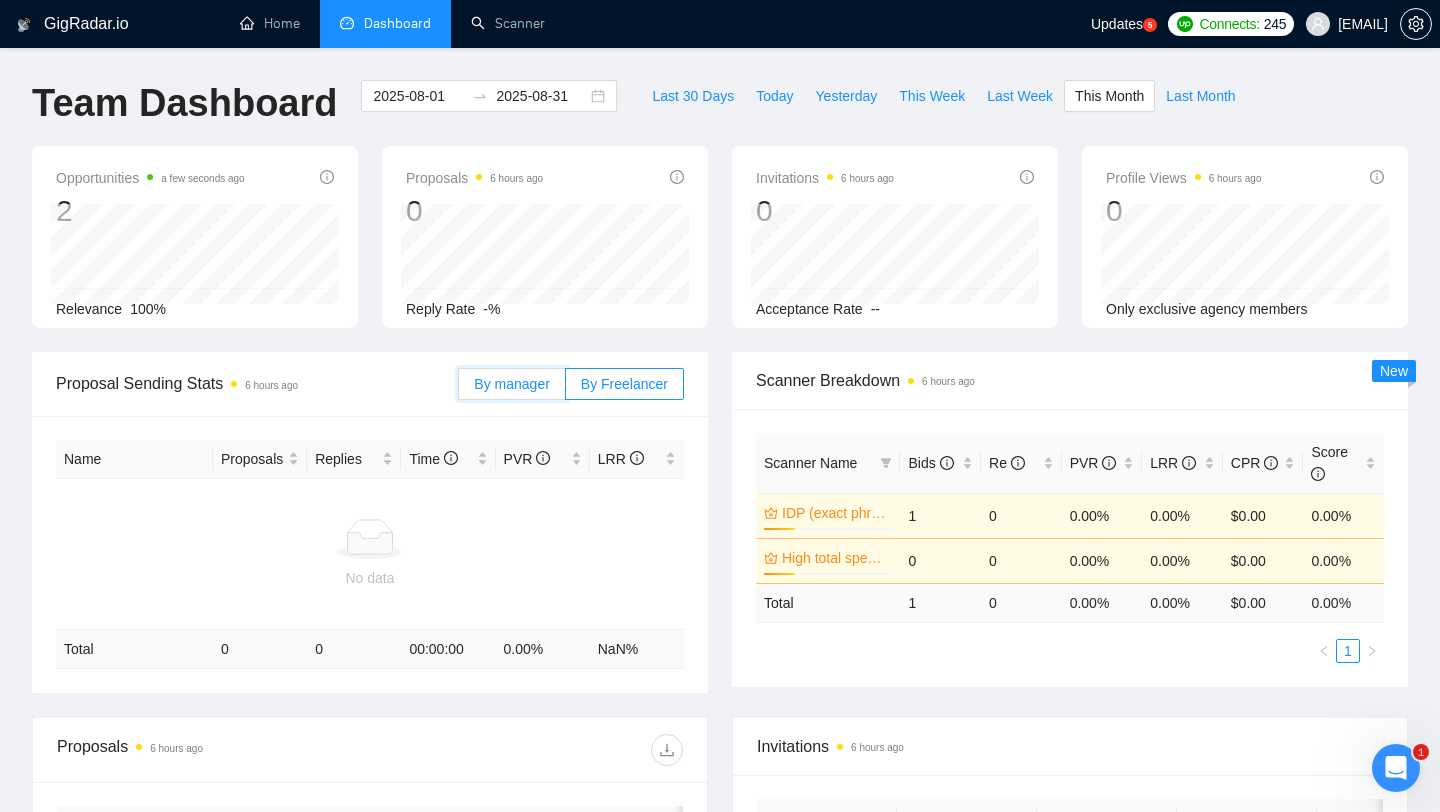 click on "By manager" at bounding box center (459, 389) 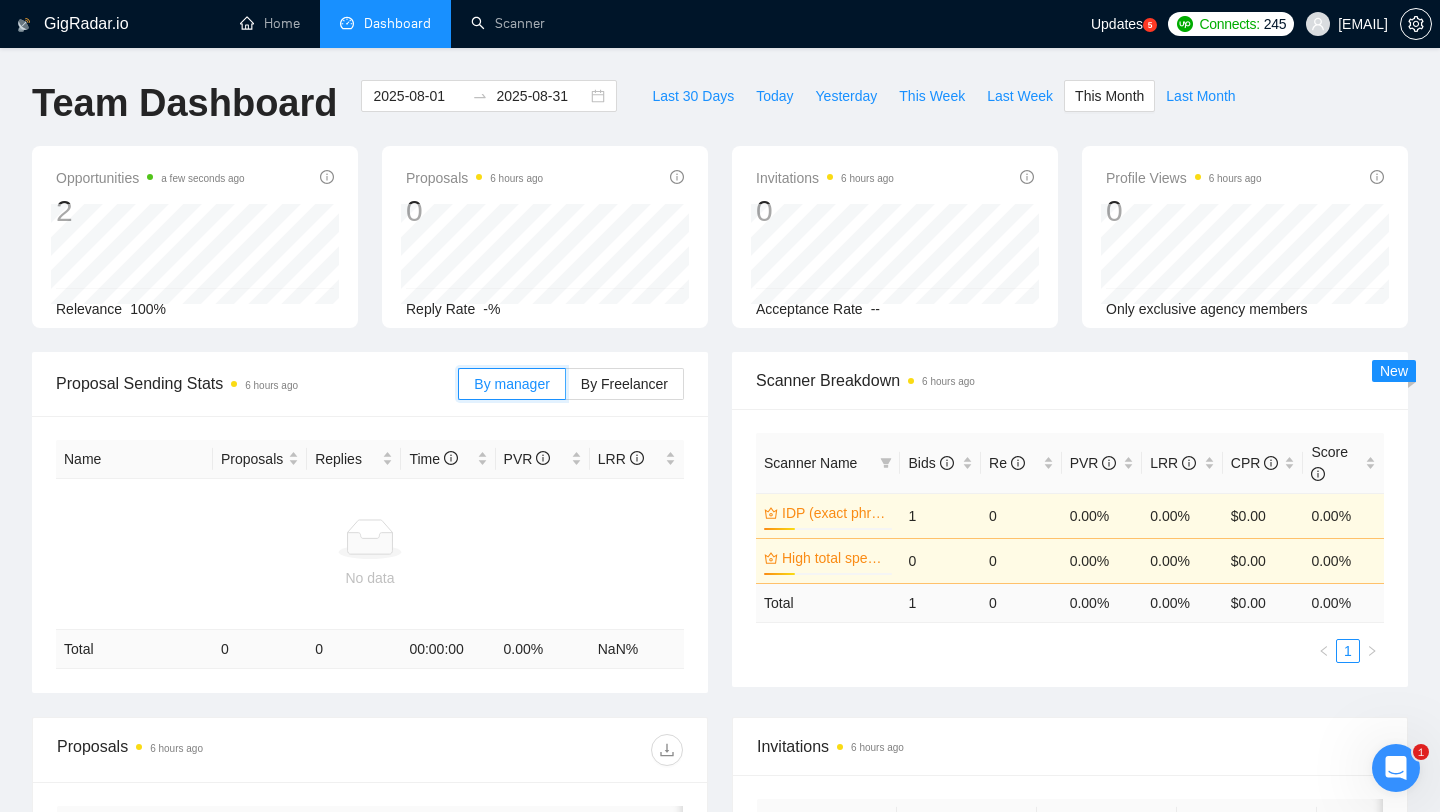 scroll, scrollTop: 0, scrollLeft: 17, axis: horizontal 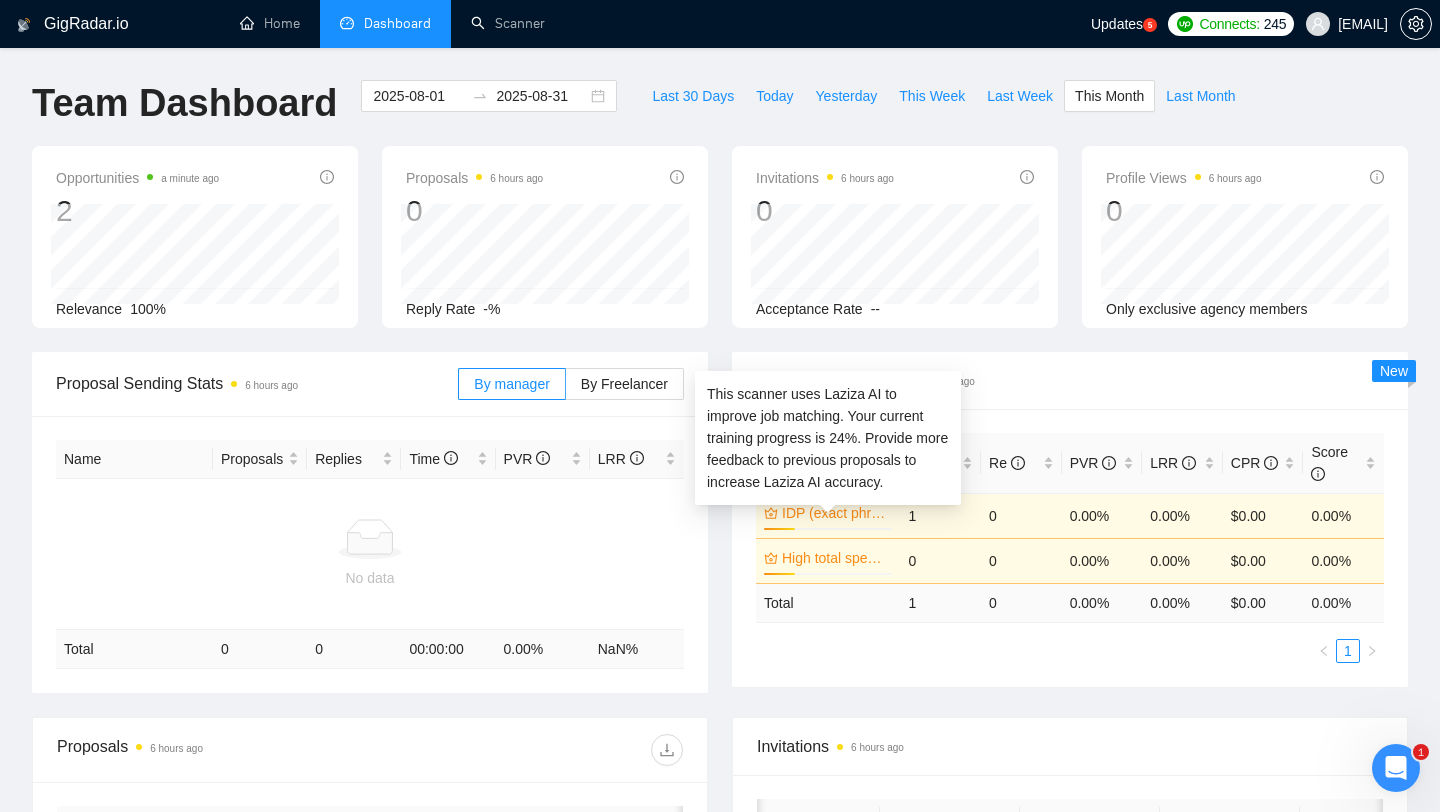 click on "IDP (exact phrases)" at bounding box center [835, 513] 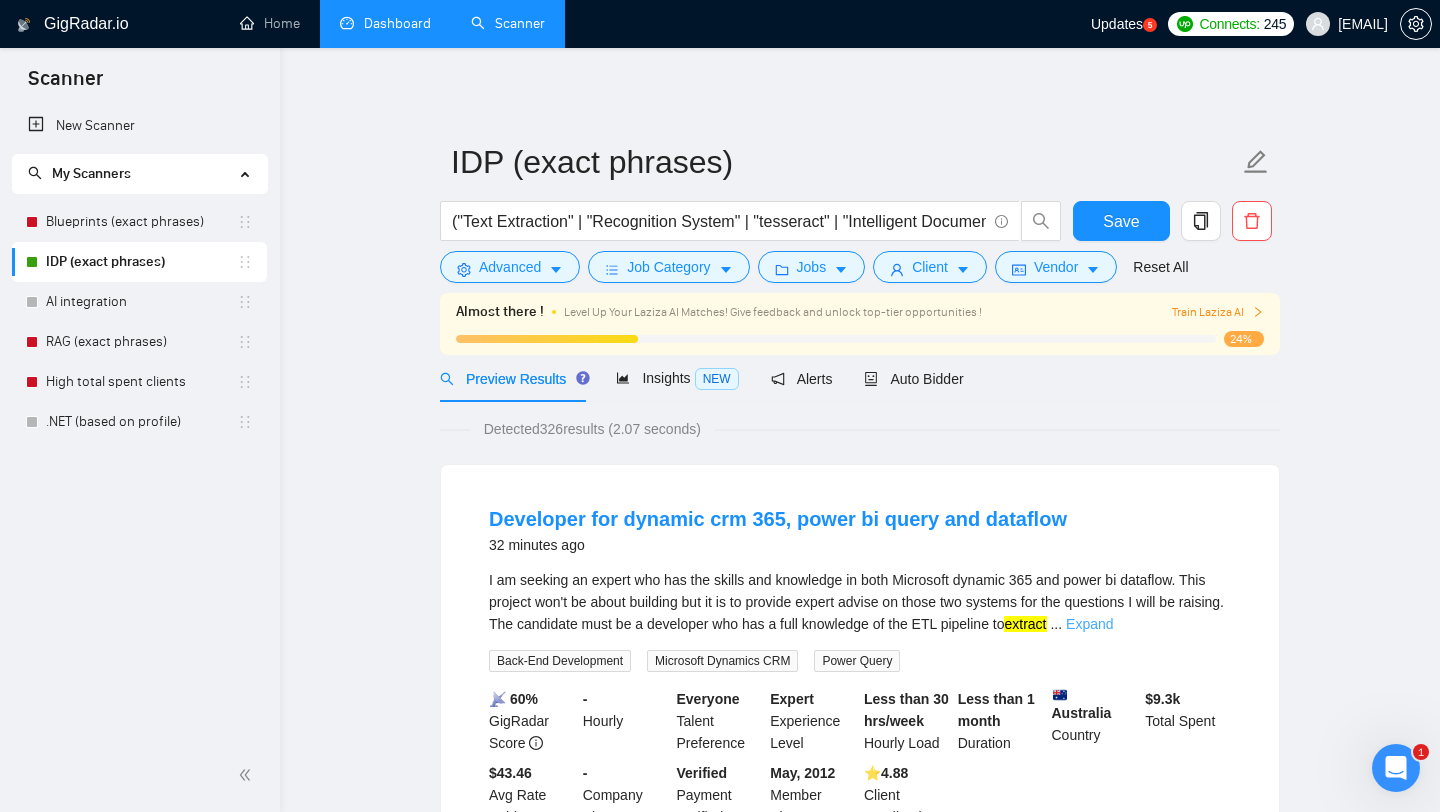 click on "Expand" at bounding box center (1089, 624) 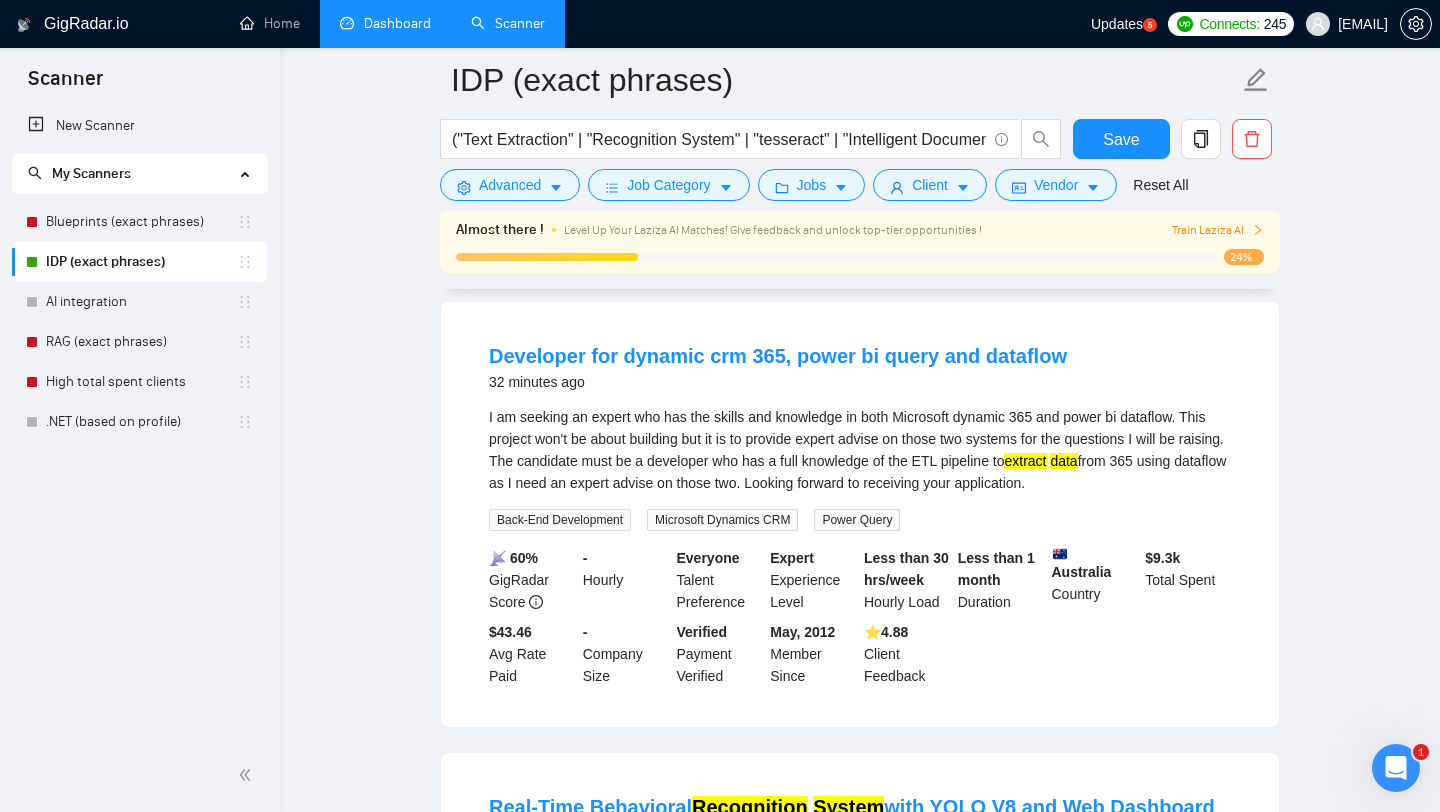 scroll, scrollTop: 161, scrollLeft: 0, axis: vertical 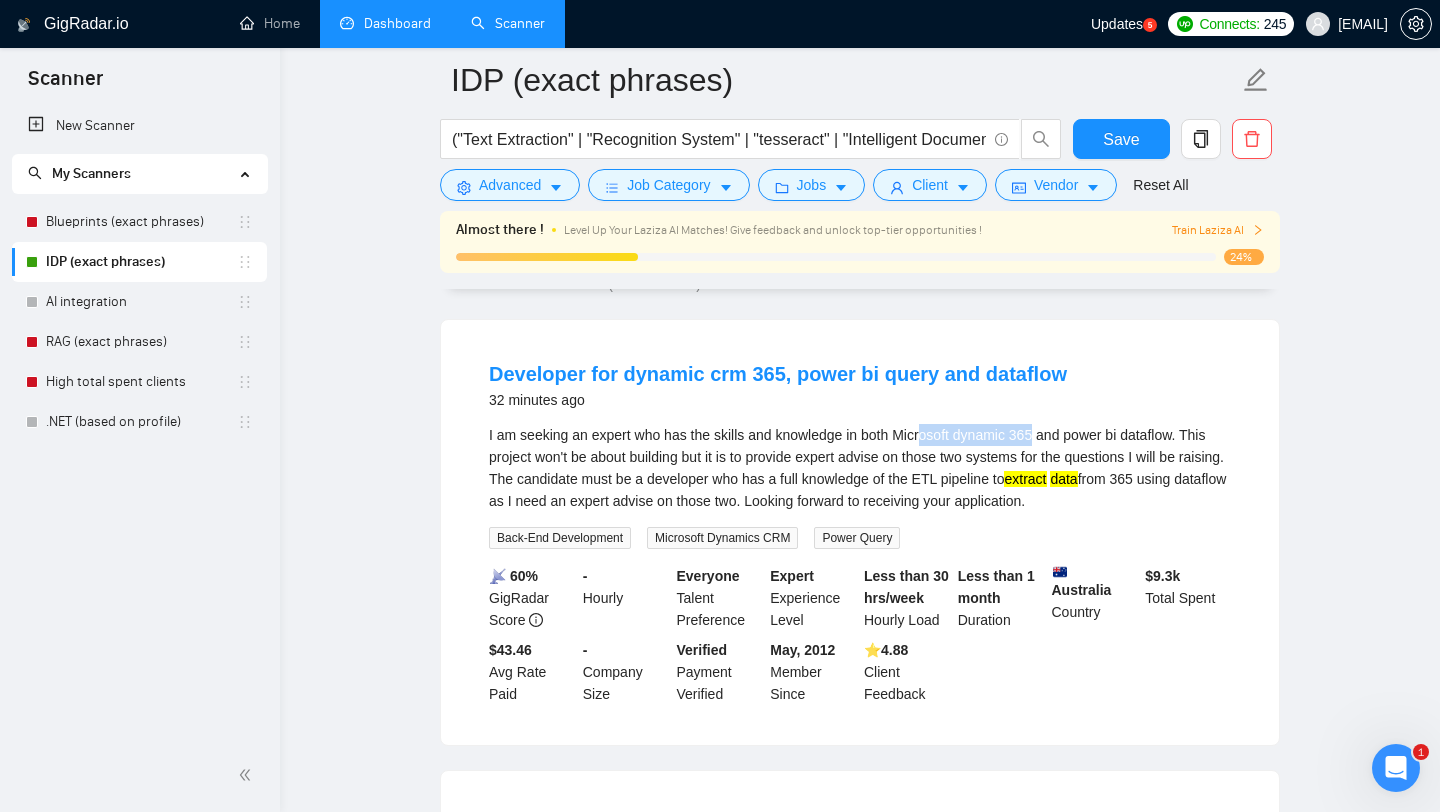 drag, startPoint x: 926, startPoint y: 433, endPoint x: 1044, endPoint y: 434, distance: 118.004234 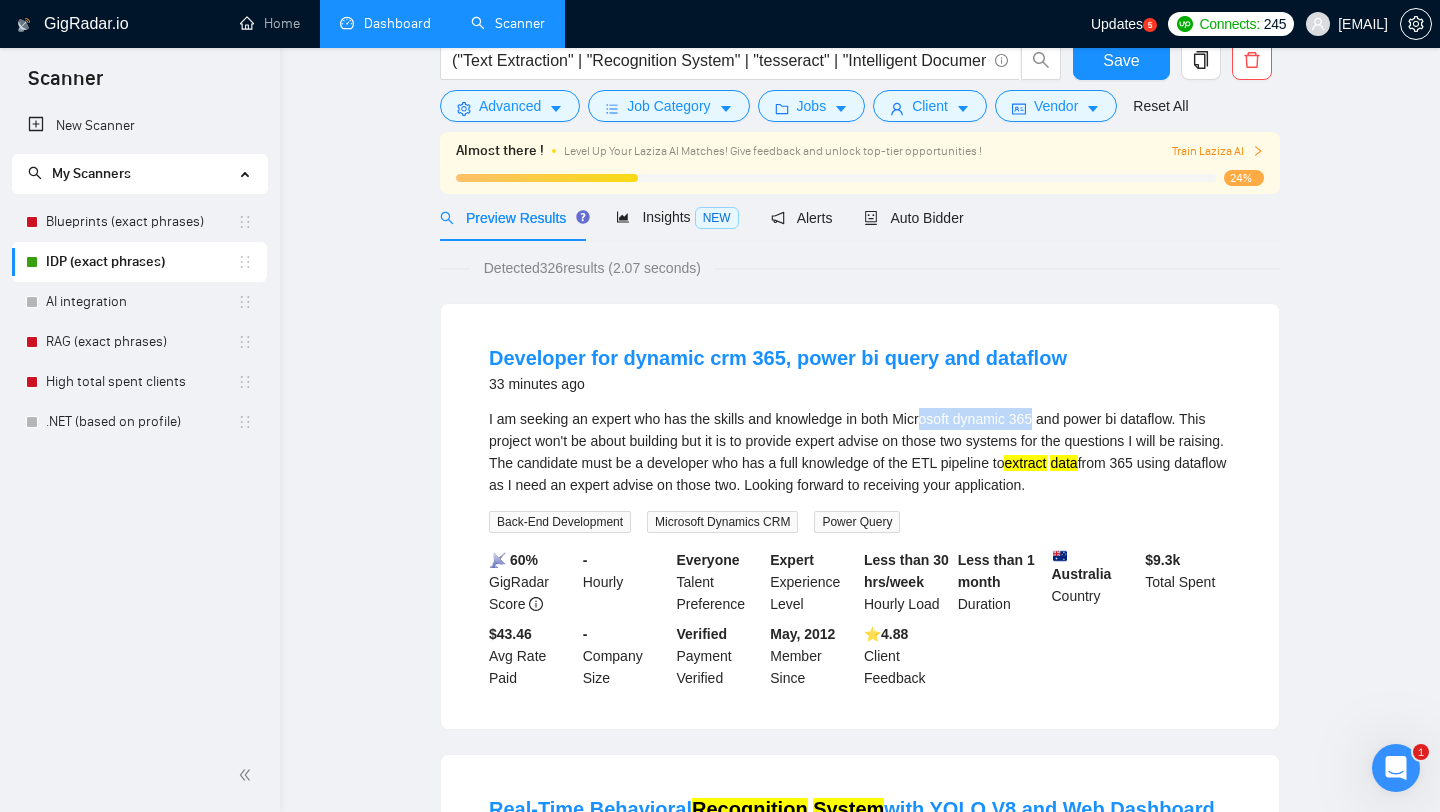 scroll, scrollTop: 0, scrollLeft: 0, axis: both 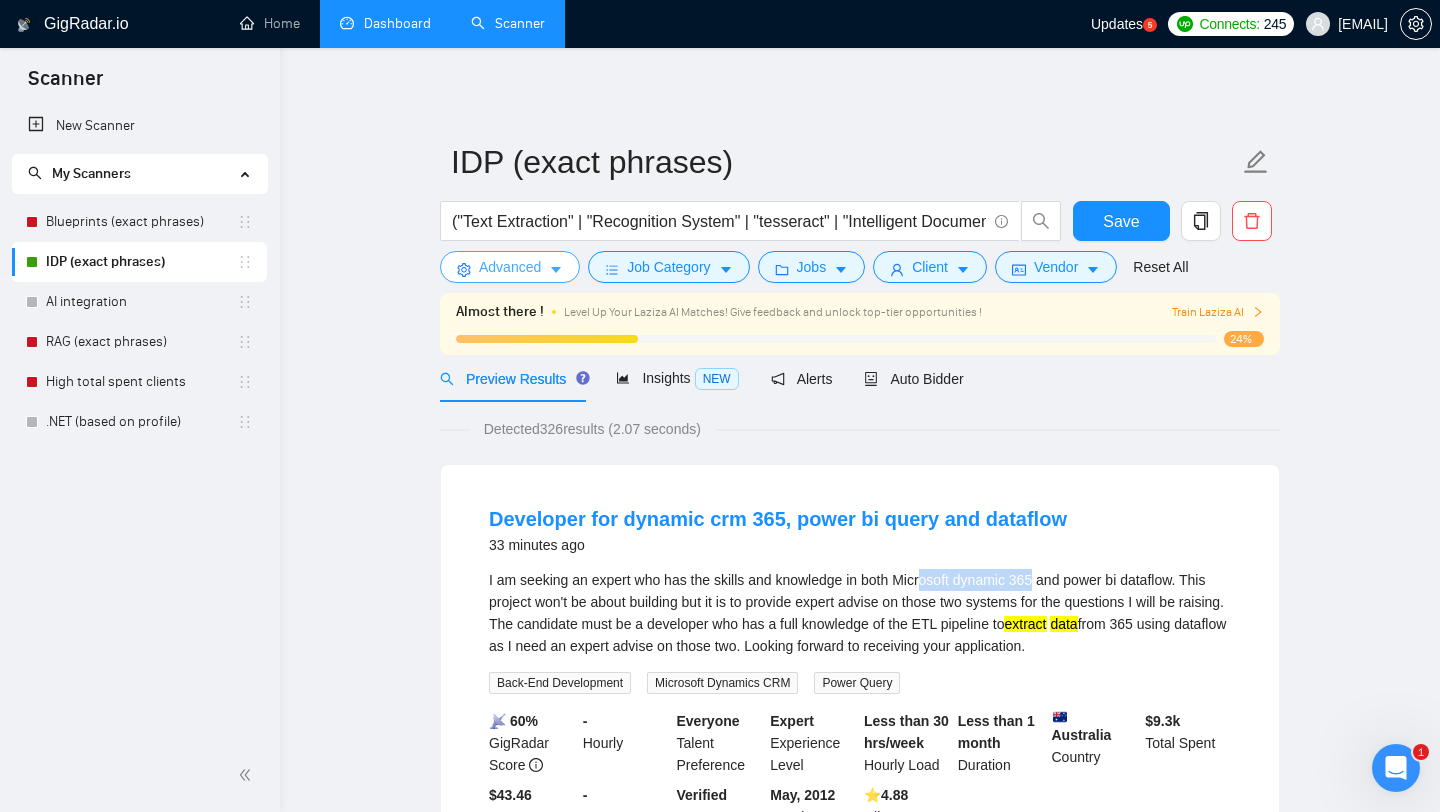 click on "Advanced" at bounding box center [510, 267] 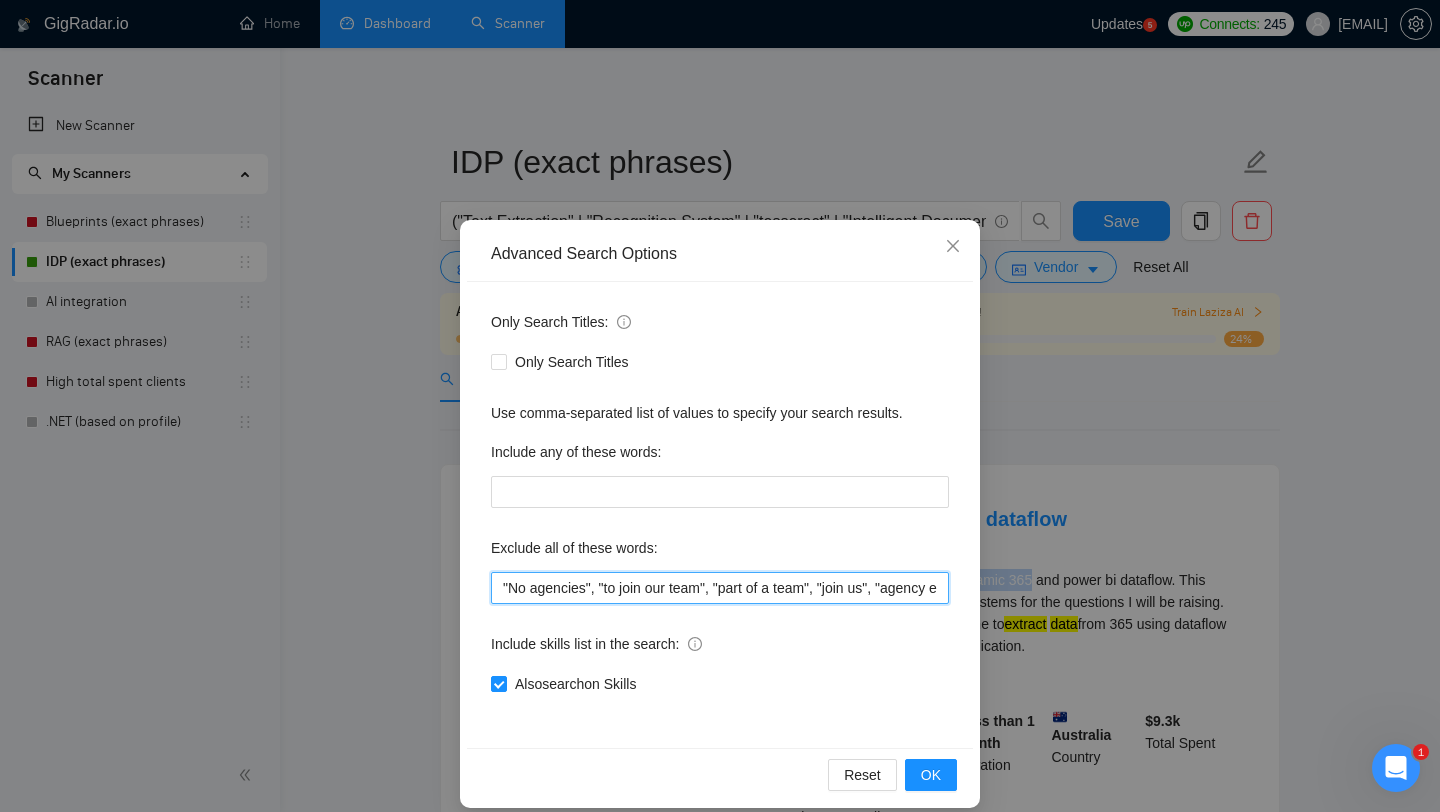 click on ""No agencies", "to join our team", "part of a team", "join us", "agency environment", "won't be recruiting agencies", "agencies not to apply", "CV", "resume", "No agency", "No Agencies", "Individual only", "Ability to work independently", "The ideal candidate", "individual to", "individual who", "to join our team", "No agencies please", "(No agencies please)", "Candidate Interviewing", "Candidate Interview Consulting", "this job is not open to teams", "this job is not open to agency", "this job is not open to companies", "NO AGENCY", "Freelancers Only", "NOT AGENCY", "no agency", "no agencies", "individual only", "freelancers only", "No Agencies!", "independent contractors only", "Freelancers Only", "/Freelancers Only", ".Freelancers Only", Scrap*, freelancer, "successful candidate", Selenium, "R ", "Data Entry", "Visual Basic", "Chrome plugin", "Chrome plug-in", "3D", iOS, mobile, " seeking a talented", odoo, Wordpress, Zapier, n8n, Shopify, "+ years", "Senior", "Front-End Developer"" at bounding box center [720, 588] 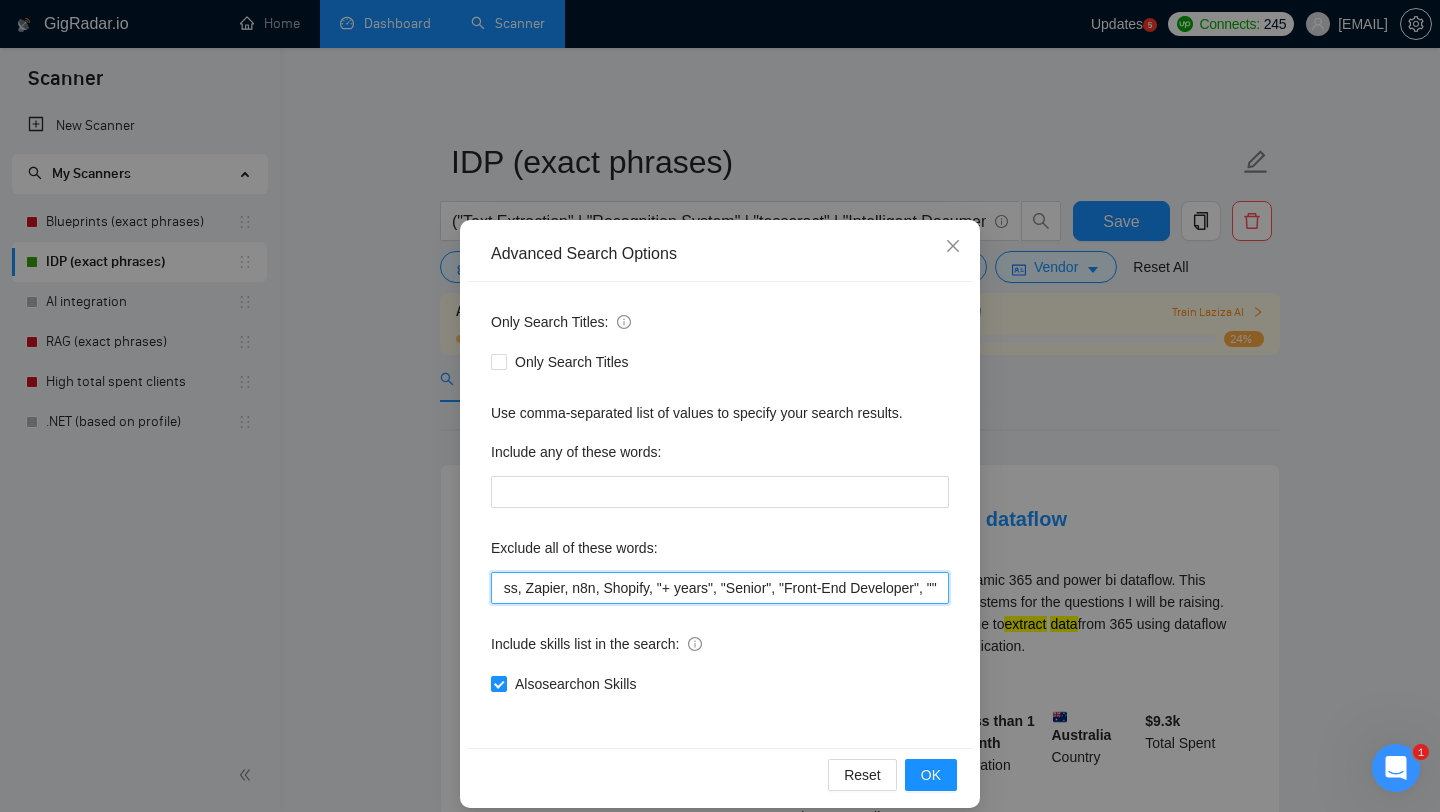 scroll, scrollTop: 0, scrollLeft: 5959, axis: horizontal 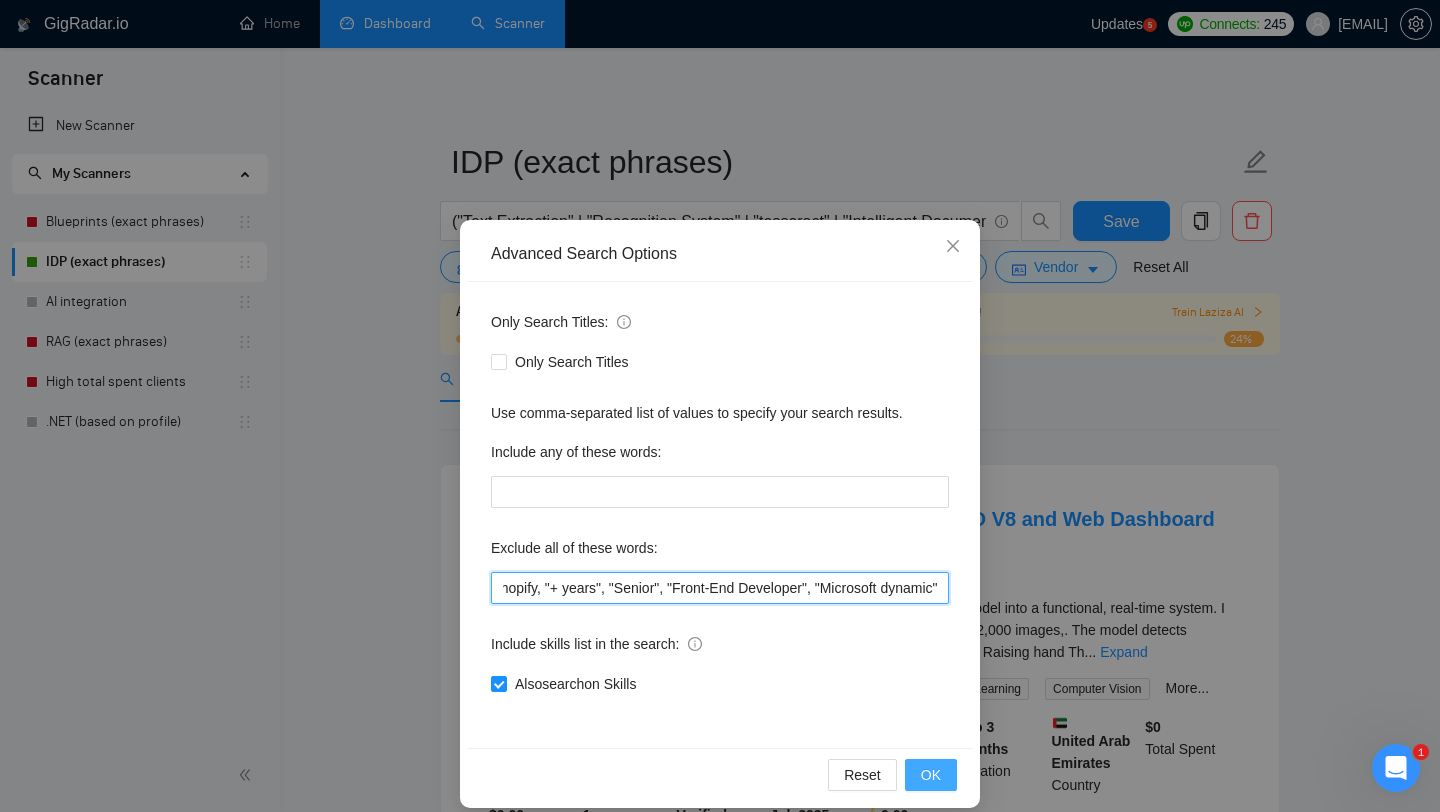 type on ""No agencies", "to join our team", "part of a team", "join us", "agency environment", "won't be recruiting agencies", "agencies not to apply", "CV", "resume", "No agency", "No Agencies", "Individual only", "Ability to work independently", "The ideal candidate", "individual to", "individual who", "to join our team", "No agencies please", "(No agencies please)", "Candidate Interviewing", "Candidate Interview Consulting", "this job is not open to teams", "this job is not open to agency", "this job is not open to companies", "NO AGENCY", "Freelancers Only", "NOT AGENCY", "no agency", "no agencies", "individual only", "freelancers only", "No Agencies!", "independent contractors only", "Freelancers Only", "/Freelancers Only", ".Freelancers Only", Scrap*, freelancer, "successful candidate", Selenium, "R ", "Data Entry", "Visual Basic", "Chrome plugin", "Chrome plug-in", "3D", iOS, mobile, " seeking a talented", odoo, Wordpress, Zapier, n8n, Shopify, "+ years", "Senior", "Front-End Developer", "Microsoft dynamic"" 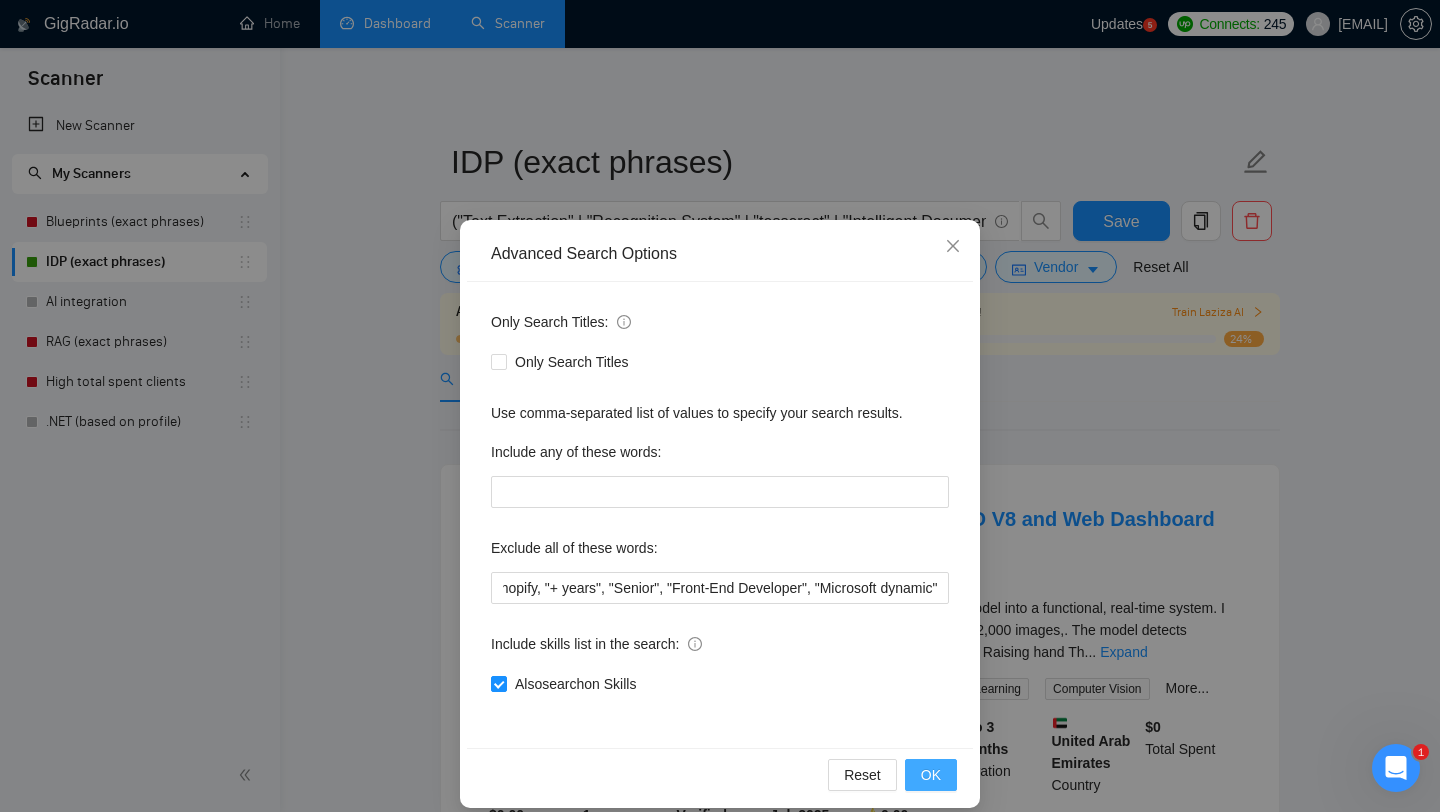 click on "OK" at bounding box center (931, 775) 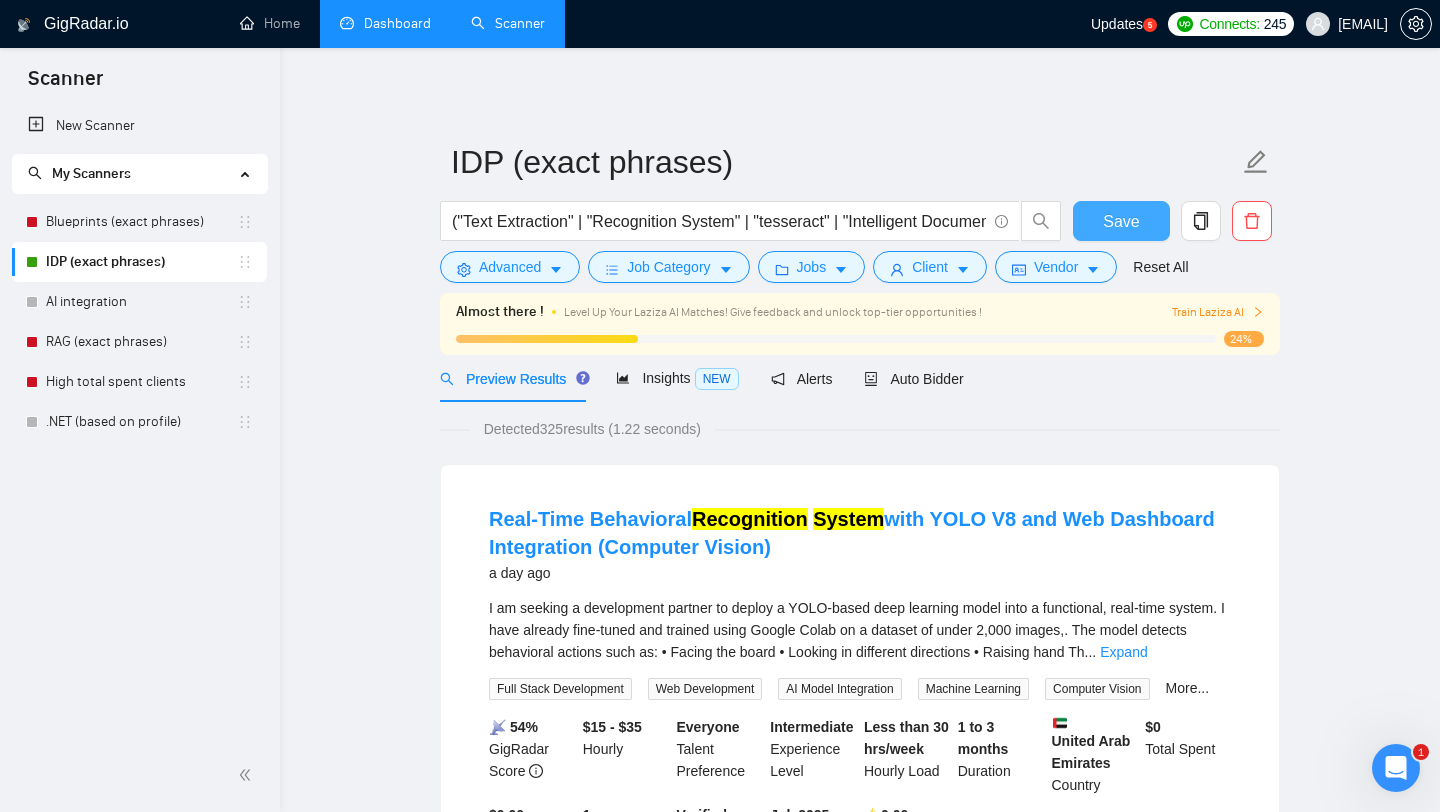 click on "Save" at bounding box center (1121, 221) 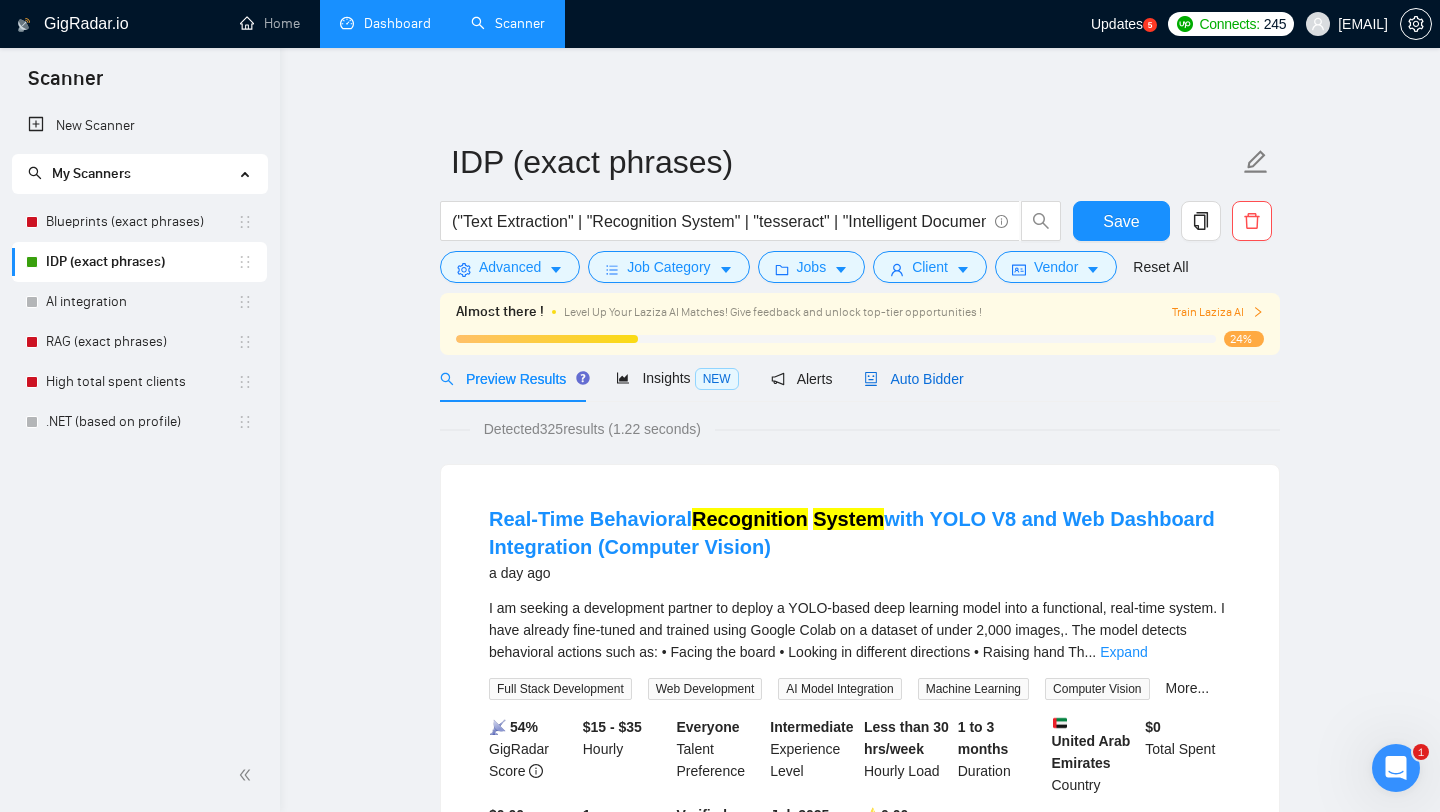 click on "Auto Bidder" at bounding box center (913, 379) 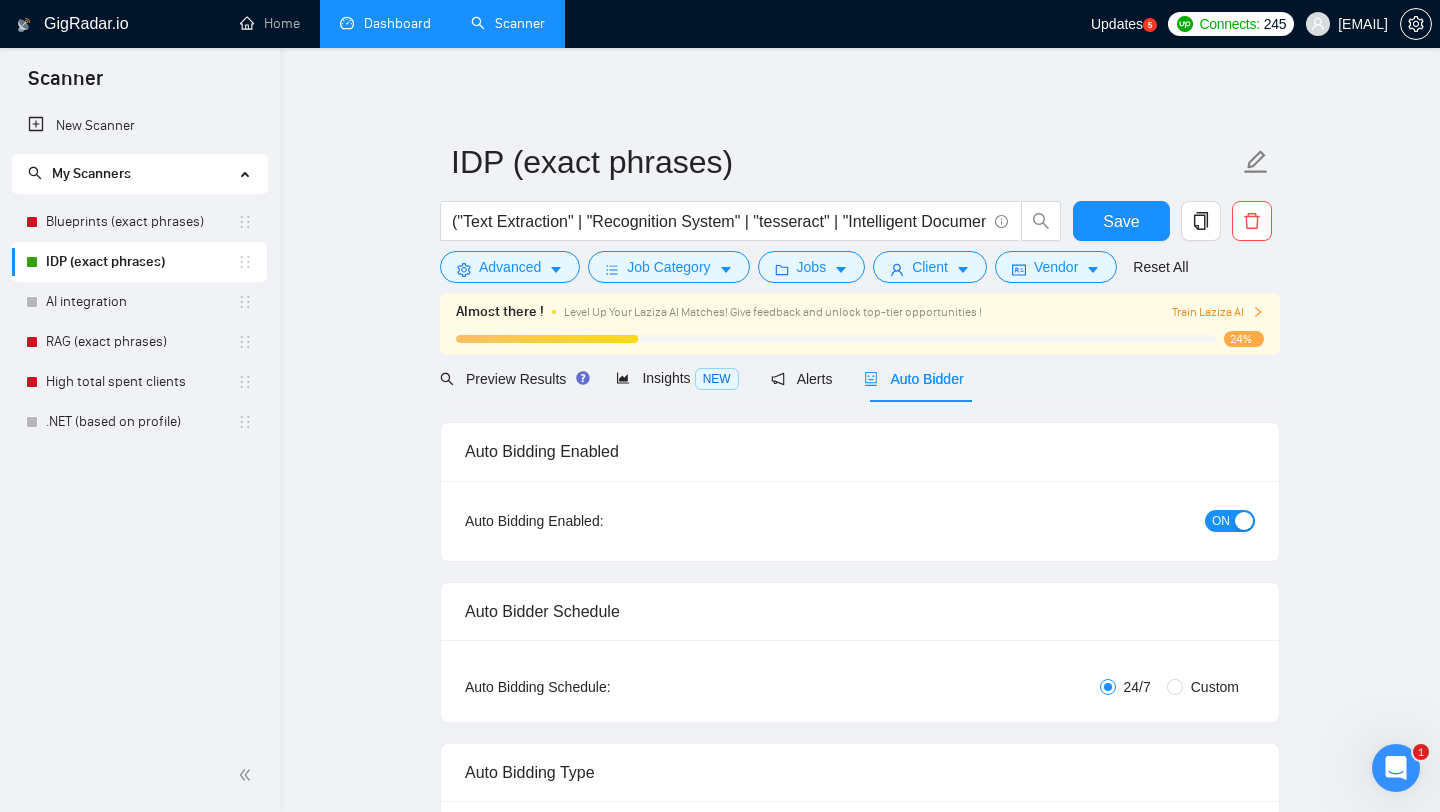 type 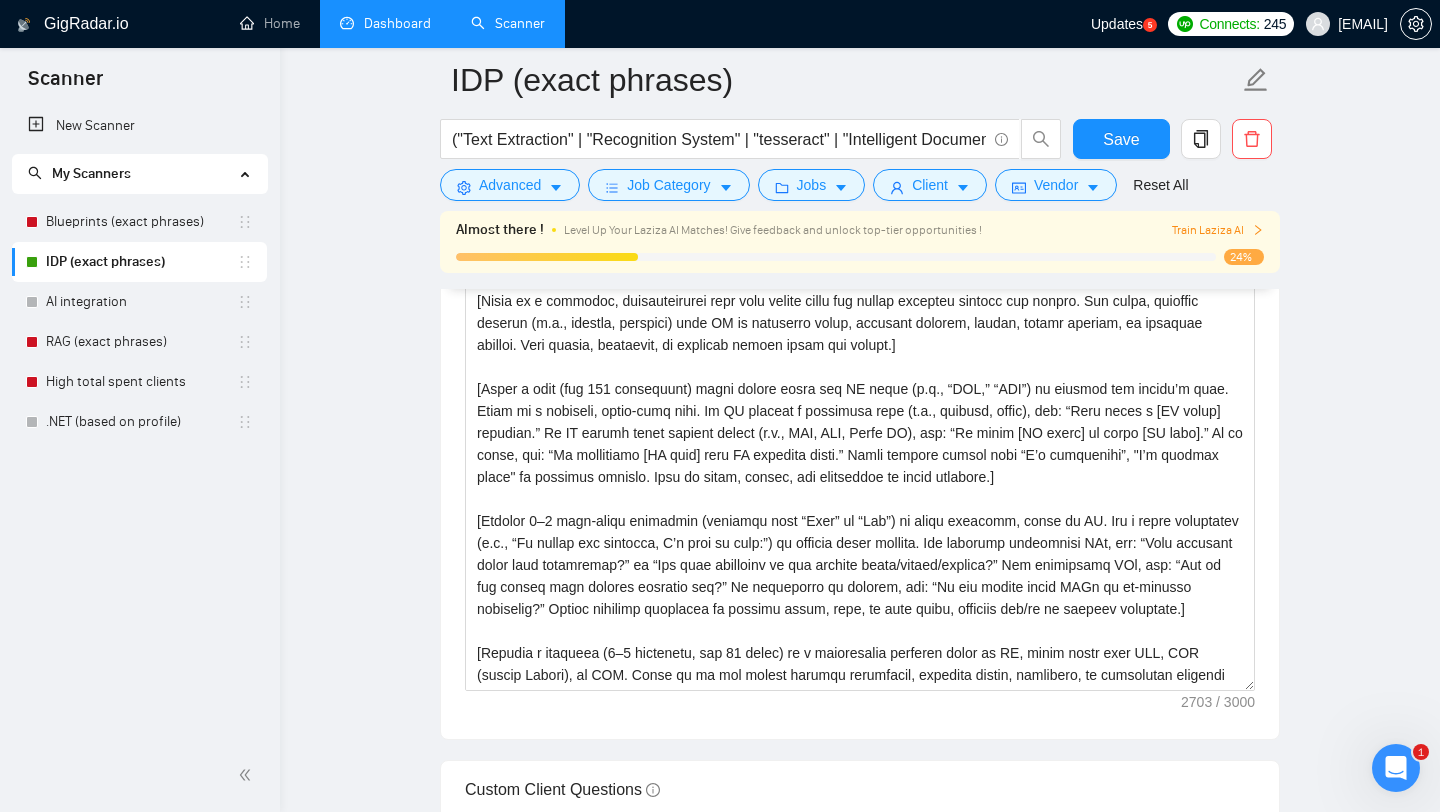 scroll, scrollTop: 2008, scrollLeft: 0, axis: vertical 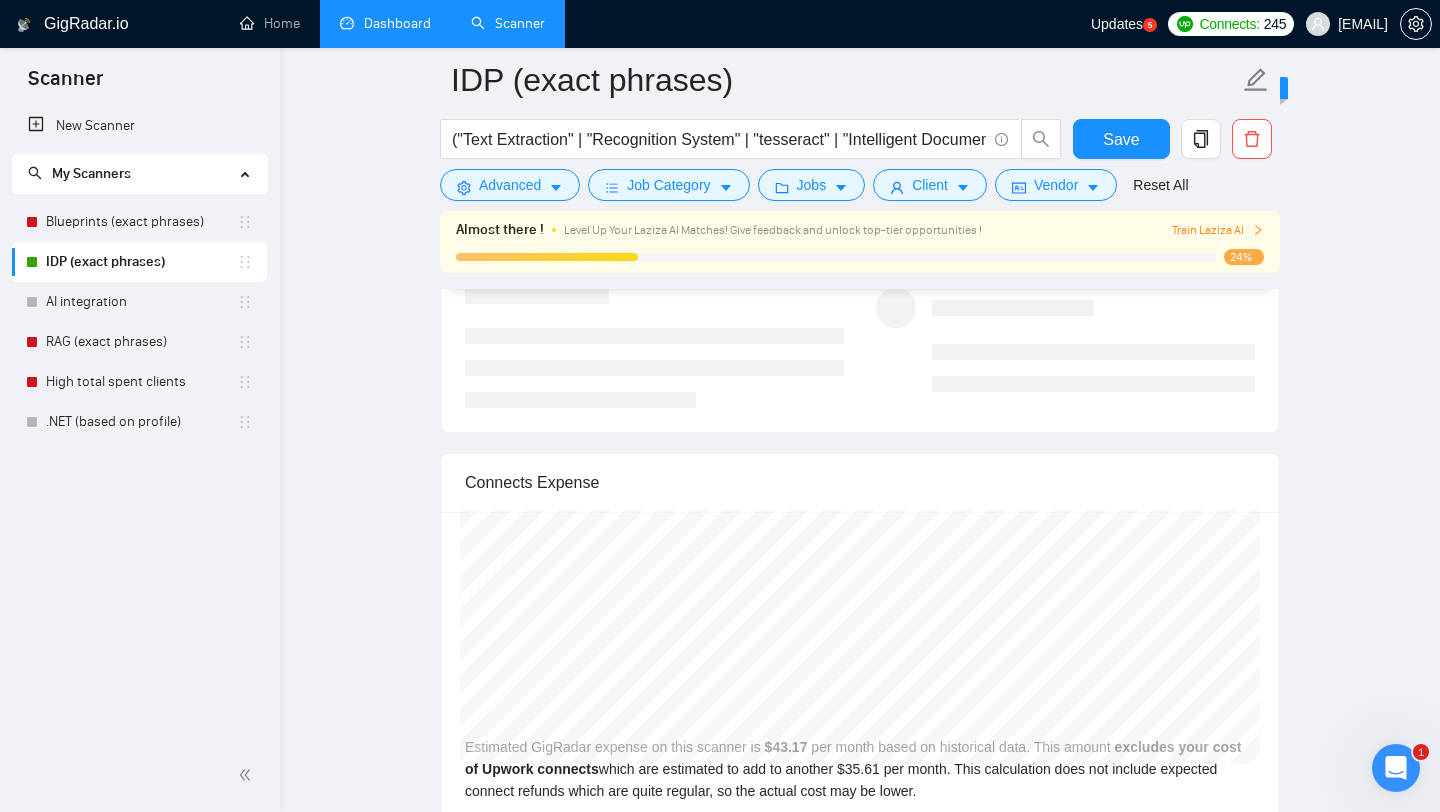 click on "Dashboard" at bounding box center (385, 23) 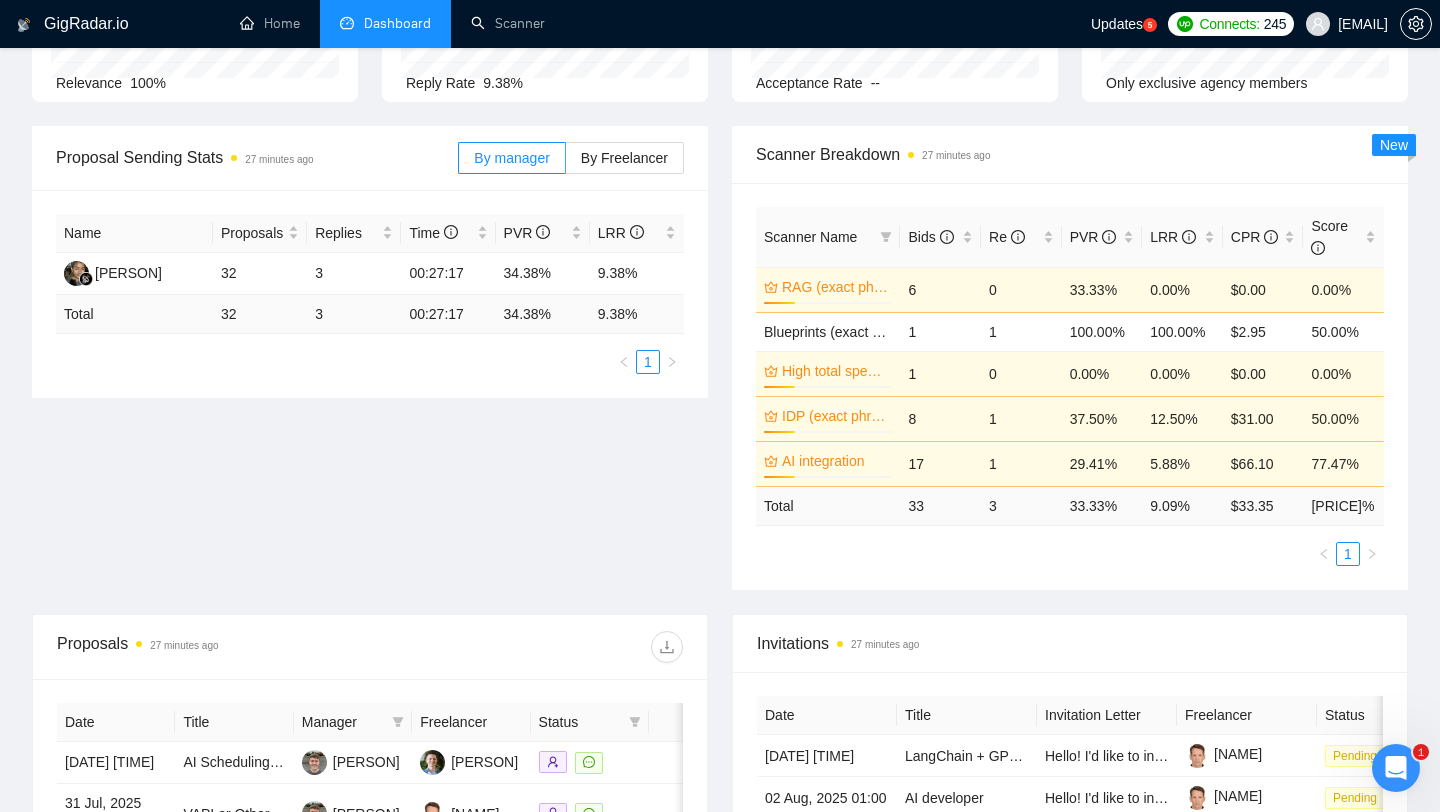 scroll, scrollTop: 220, scrollLeft: 0, axis: vertical 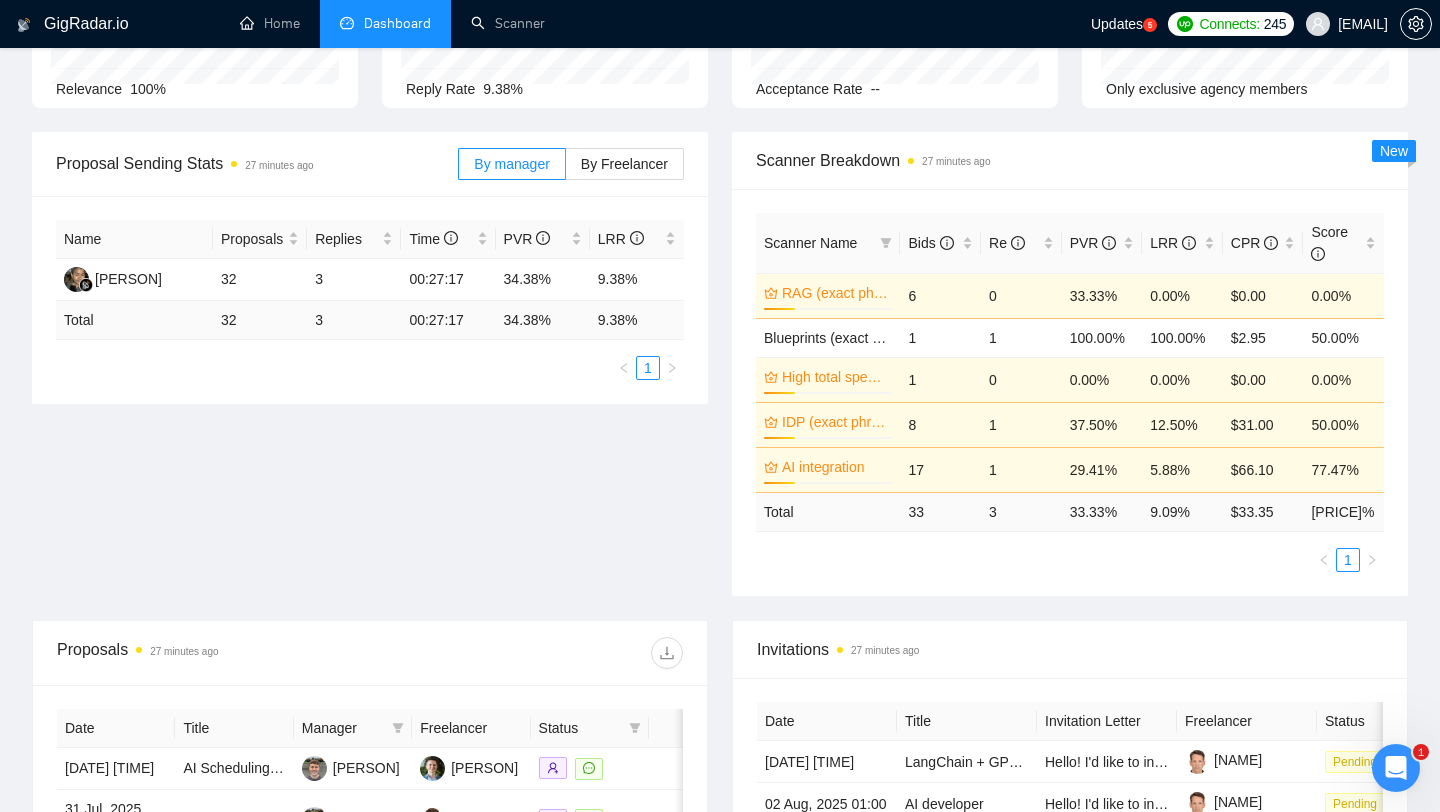 click on "Scanner Breakdown 27 minutes ago Scanner Name Bids   Re   PVR   LRR   CPR   Score   RAG (exact phrases)  24% 6 0 33.33% 0.00% $0.00 0.00% Blueprints (exact phrases)  1 1 100.00% 100.00% $2.95 50.00% High total spent clients 24% 1 0 0.00% 0.00% $0.00 0.00% IDP (exact phrases)  24% 8 1 37.50% 12.50% $31.00 50.00% AI integration 24% 17 1 29.41% 5.88% $66.10 77.47% Total 33 3 33.33 % 9.09 % $ 33.35 59.16 % 1 New" at bounding box center [1070, 364] 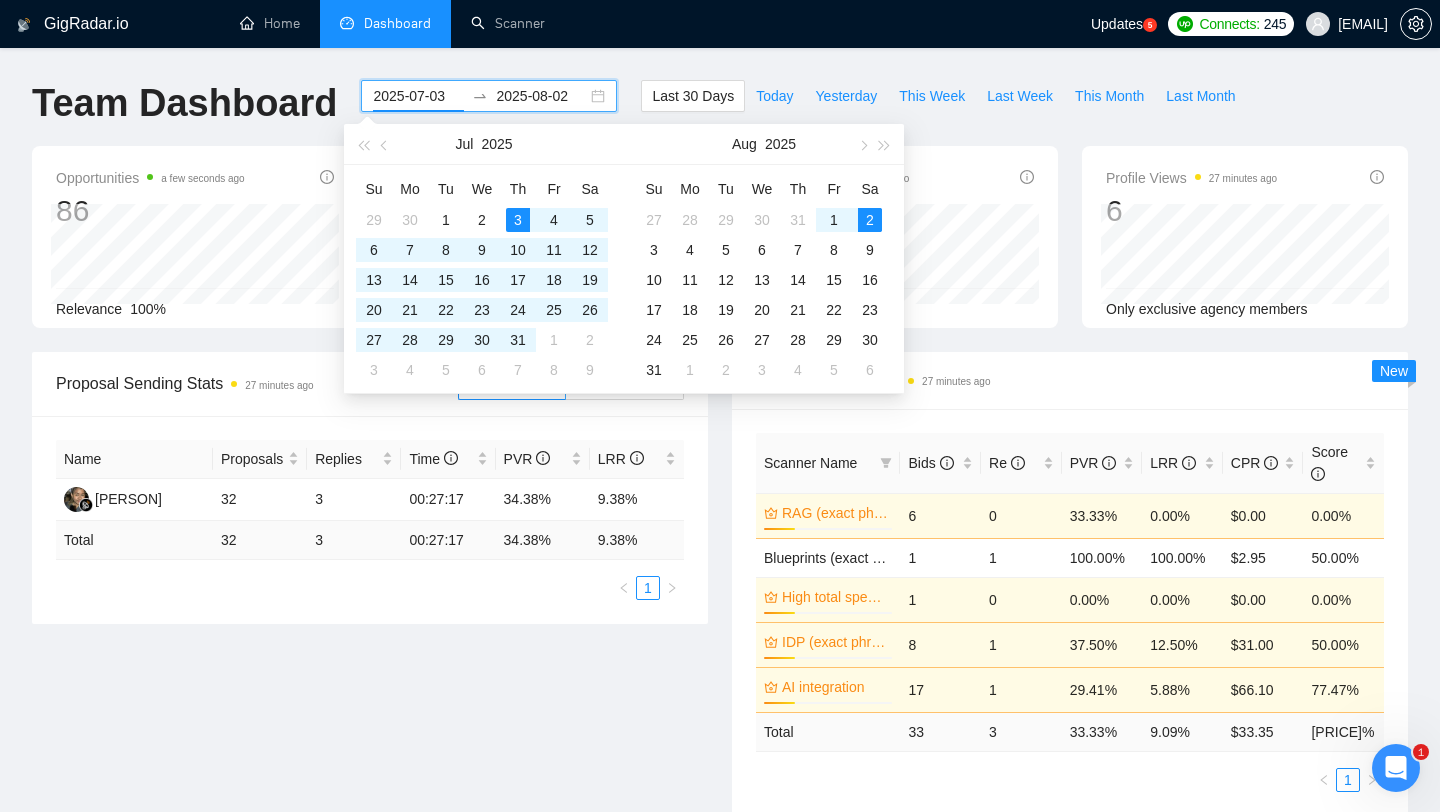click on "2025-07-03" at bounding box center (418, 96) 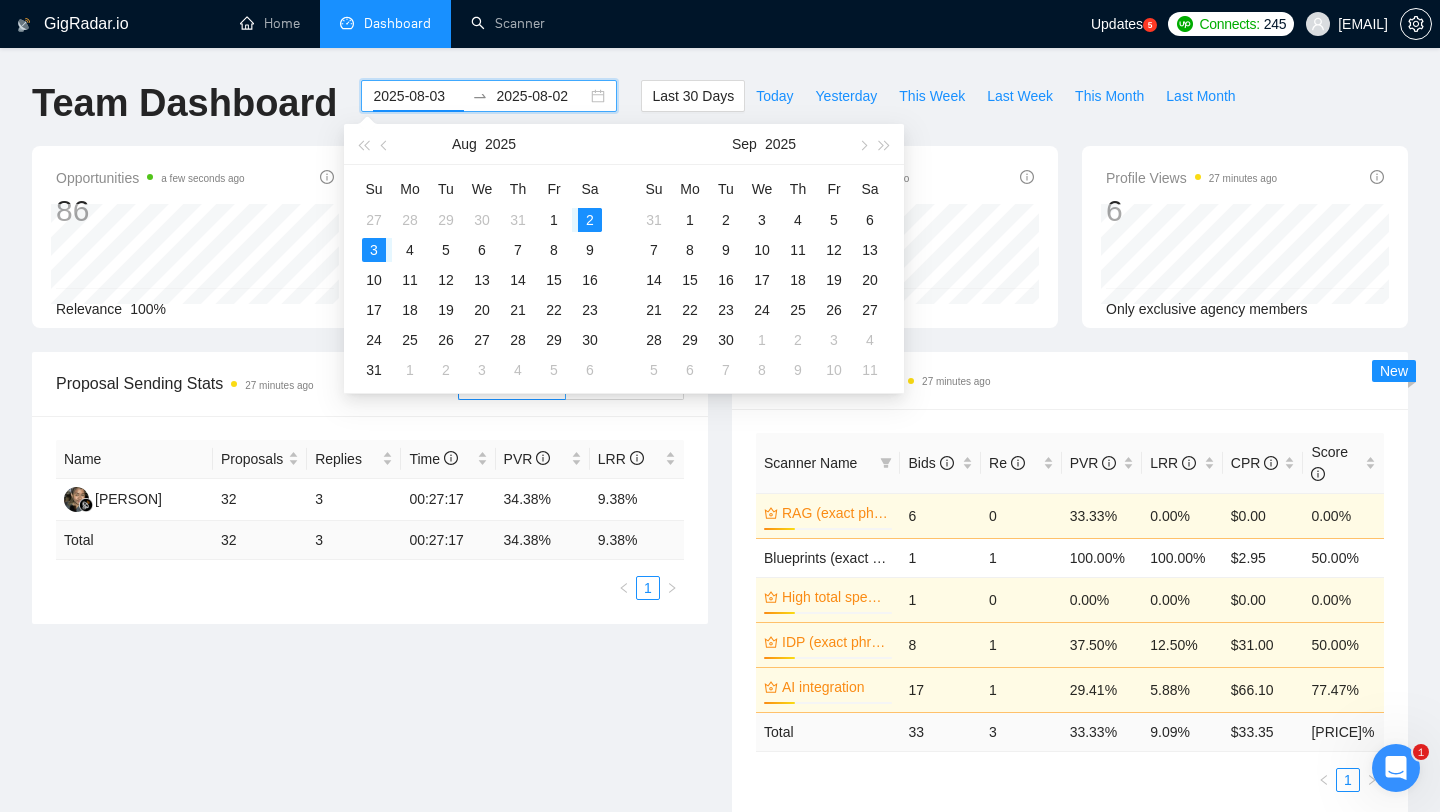 drag, startPoint x: 433, startPoint y: 96, endPoint x: 447, endPoint y: 100, distance: 14.56022 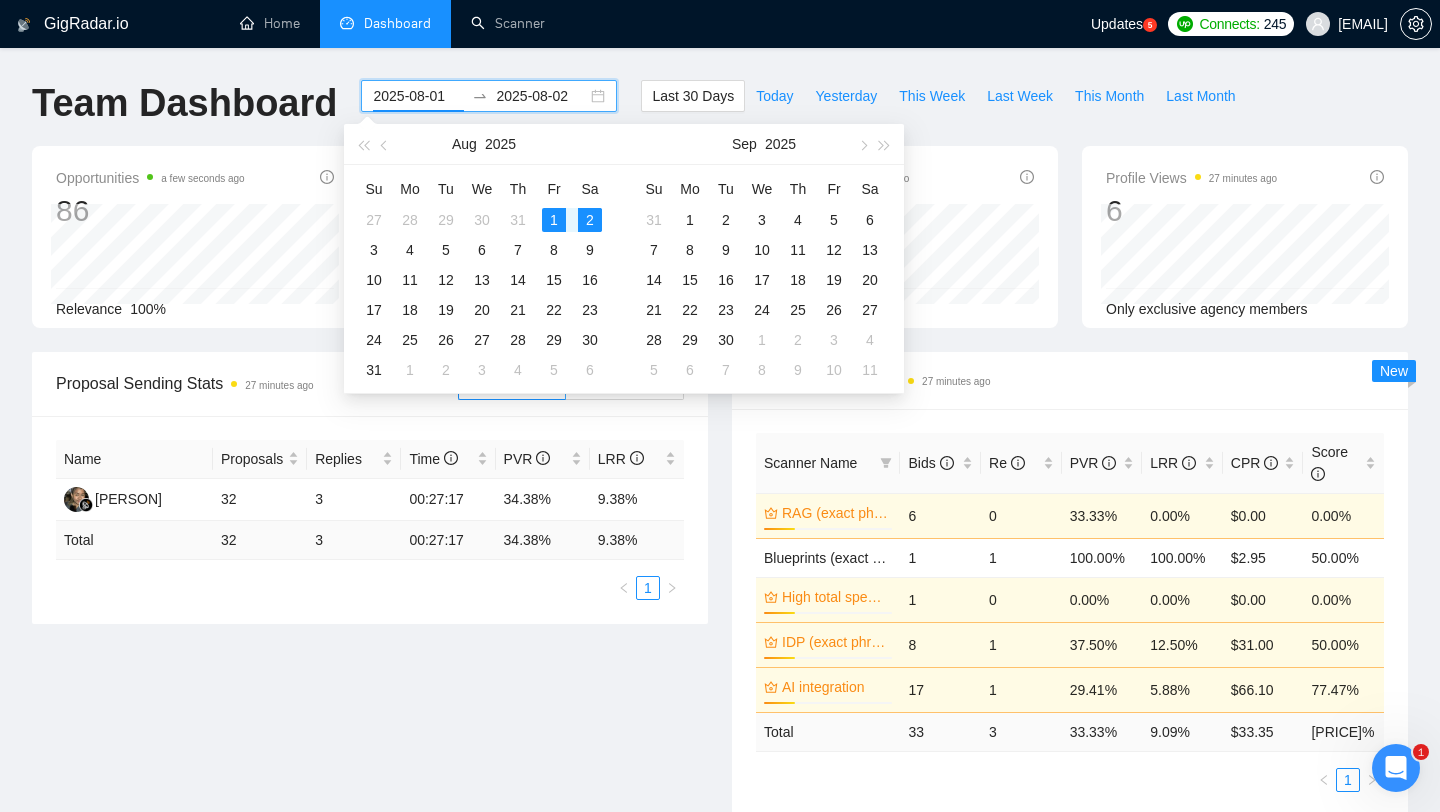 type on "2025-08-01" 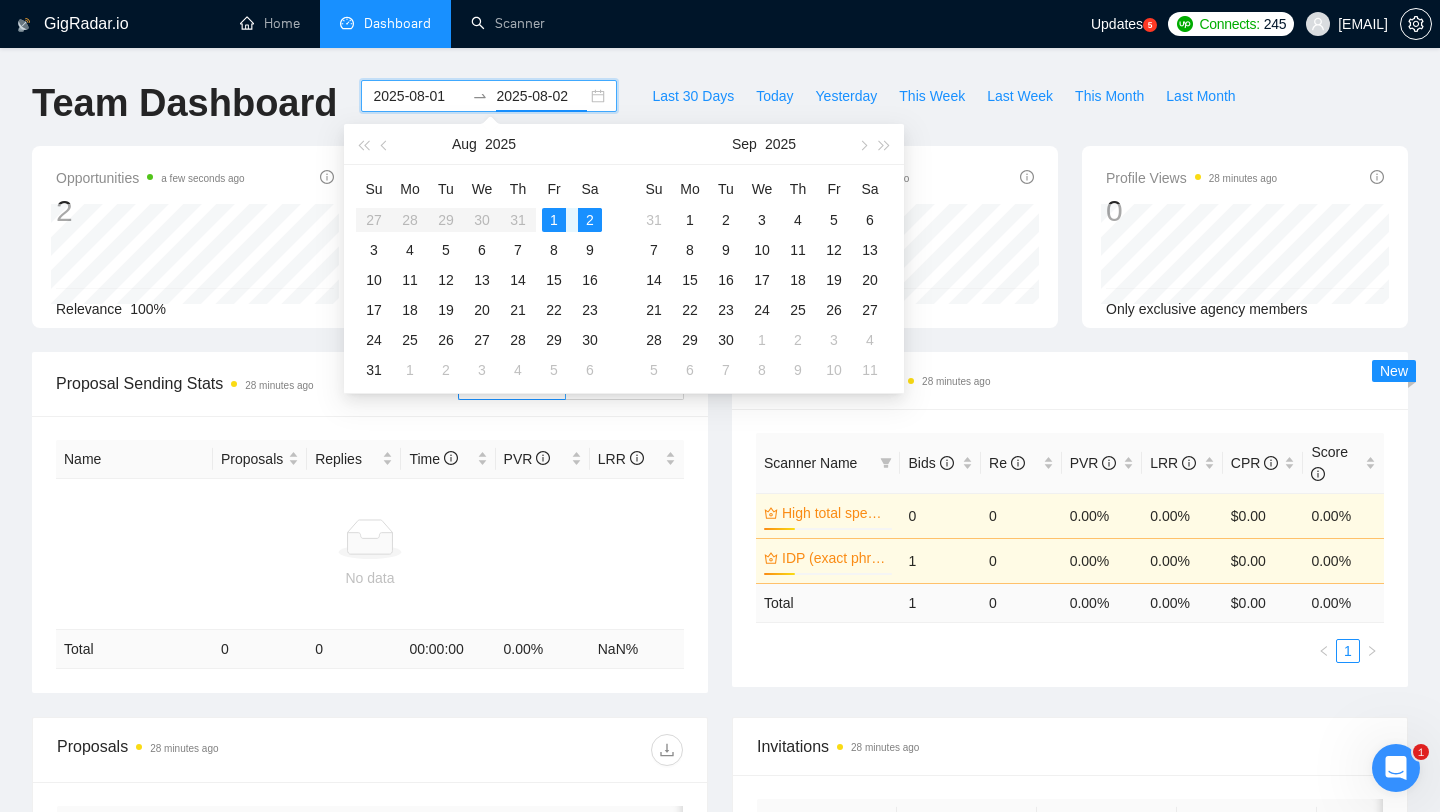 click on "GigRadar.io Home Dashboard Scanner Updates
5
Connects: 245 [EMAIL] Team Dashboard [DATE] [DATE] Last 30 Days Today Yesterday This Week Last Month This Month Last Month Opportunities a few seconds ago 2   Relevance 100% Proposals 28 minutes ago 0   Reply Rate -% Invitations 28 minutes ago 0   Acceptance Rate -- Profile Views 28 minutes ago 0   Only exclusive agency members Proposal Sending Stats 28 minutes ago By manager By Freelancer Name Proposals Replies Time   PVR   LRR   No data Total 0 0 00:00:00 0.00 % NaN % Scanner Breakdown 28 minutes ago Scanner Name Bids   Re   PVR   LRR   CPR   Score   High total spent clients 24% 0 0 0.00% 0.00% $0.00 0.00% IDP (exact phrases)  24% 1 0 0.00% 0.00% $0.00 0.00% Total 1 0 0.00 % 0.00 % $ 0.00 0.00 % 1 New Proposals 28 minutes ago Date Title Manager Freelancer Status               No data Invitations 28 minutes ago Date Title Invitation Letter Freelancer Status       1" at bounding box center (720, 607) 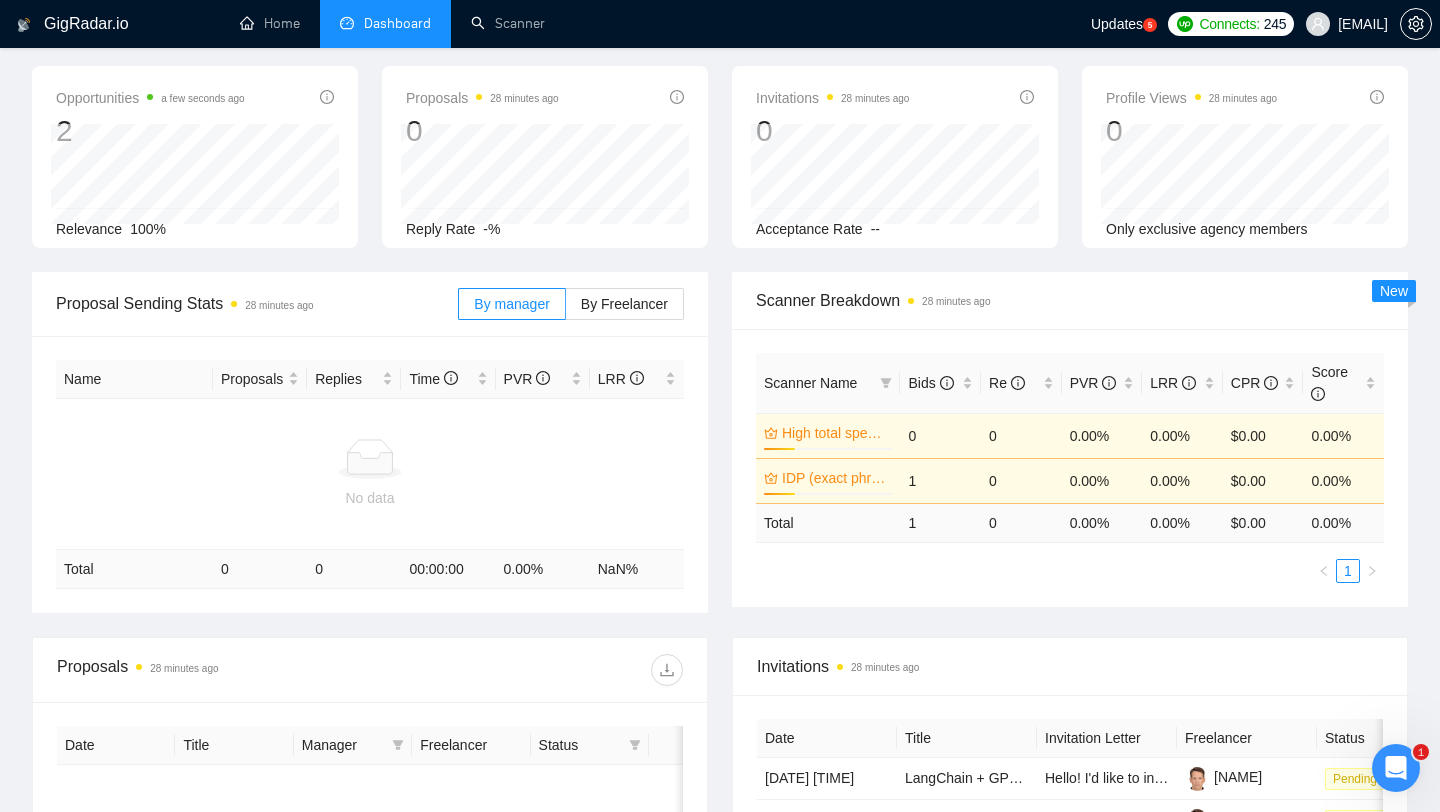 scroll, scrollTop: 0, scrollLeft: 0, axis: both 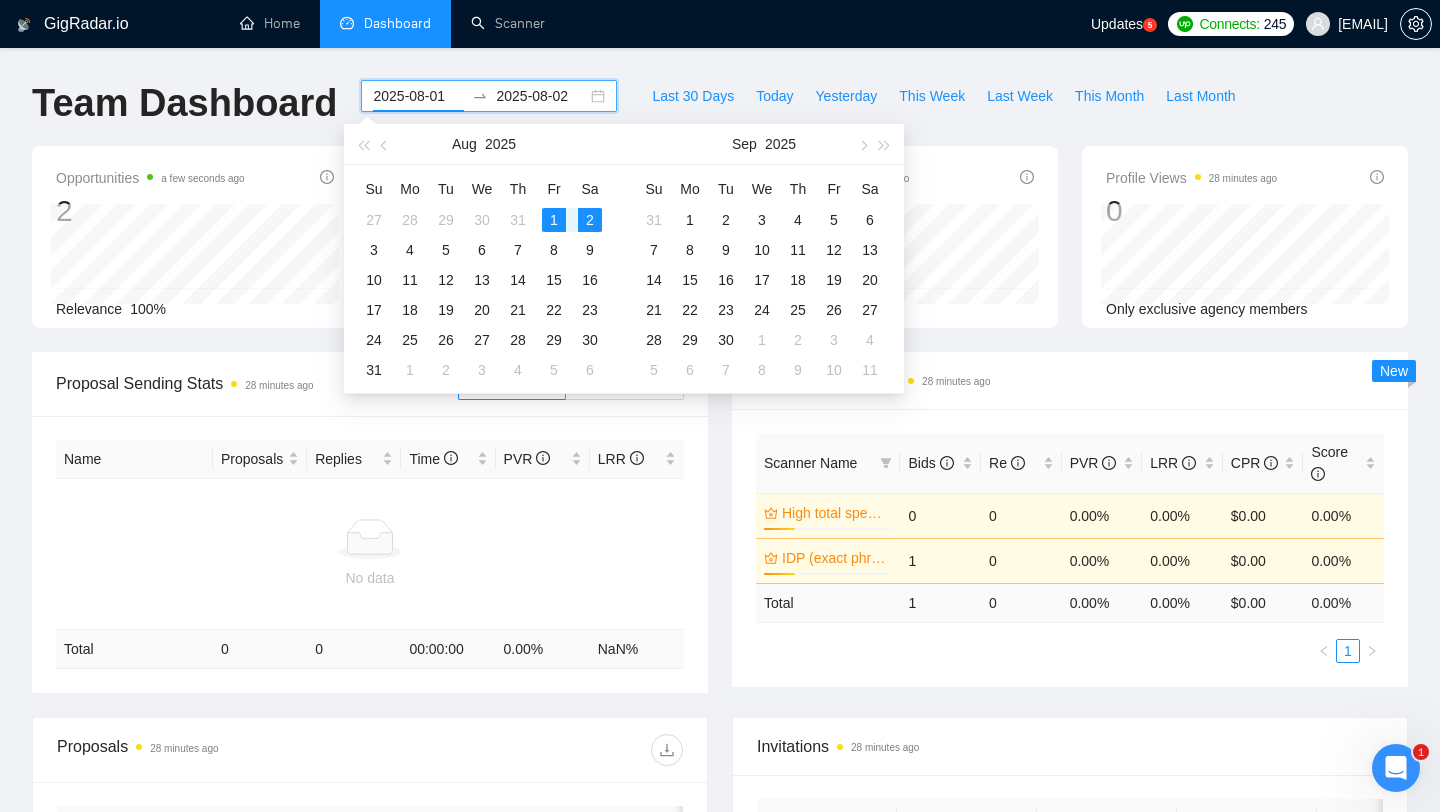 click on "2025-08-01" at bounding box center [418, 96] 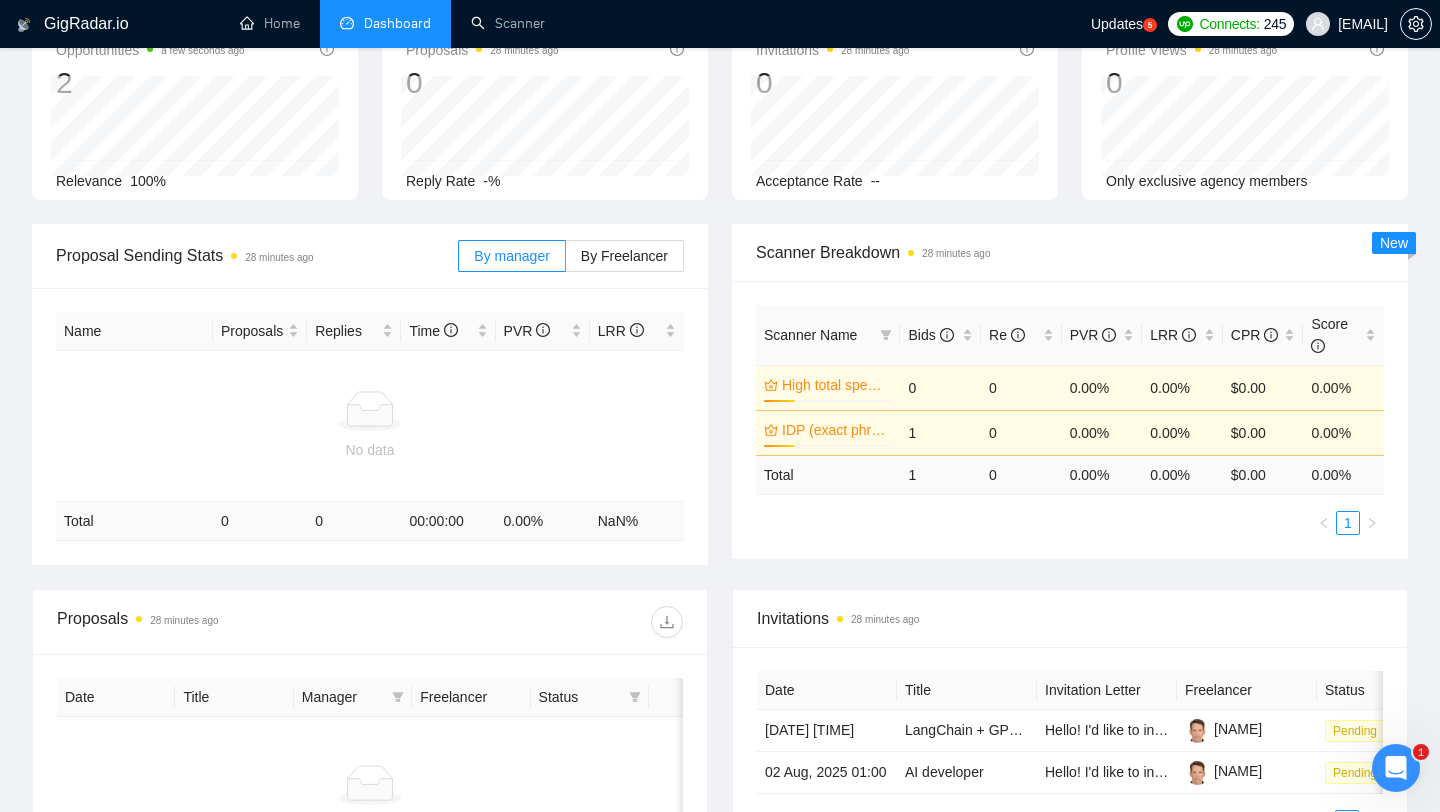 scroll, scrollTop: 403, scrollLeft: 0, axis: vertical 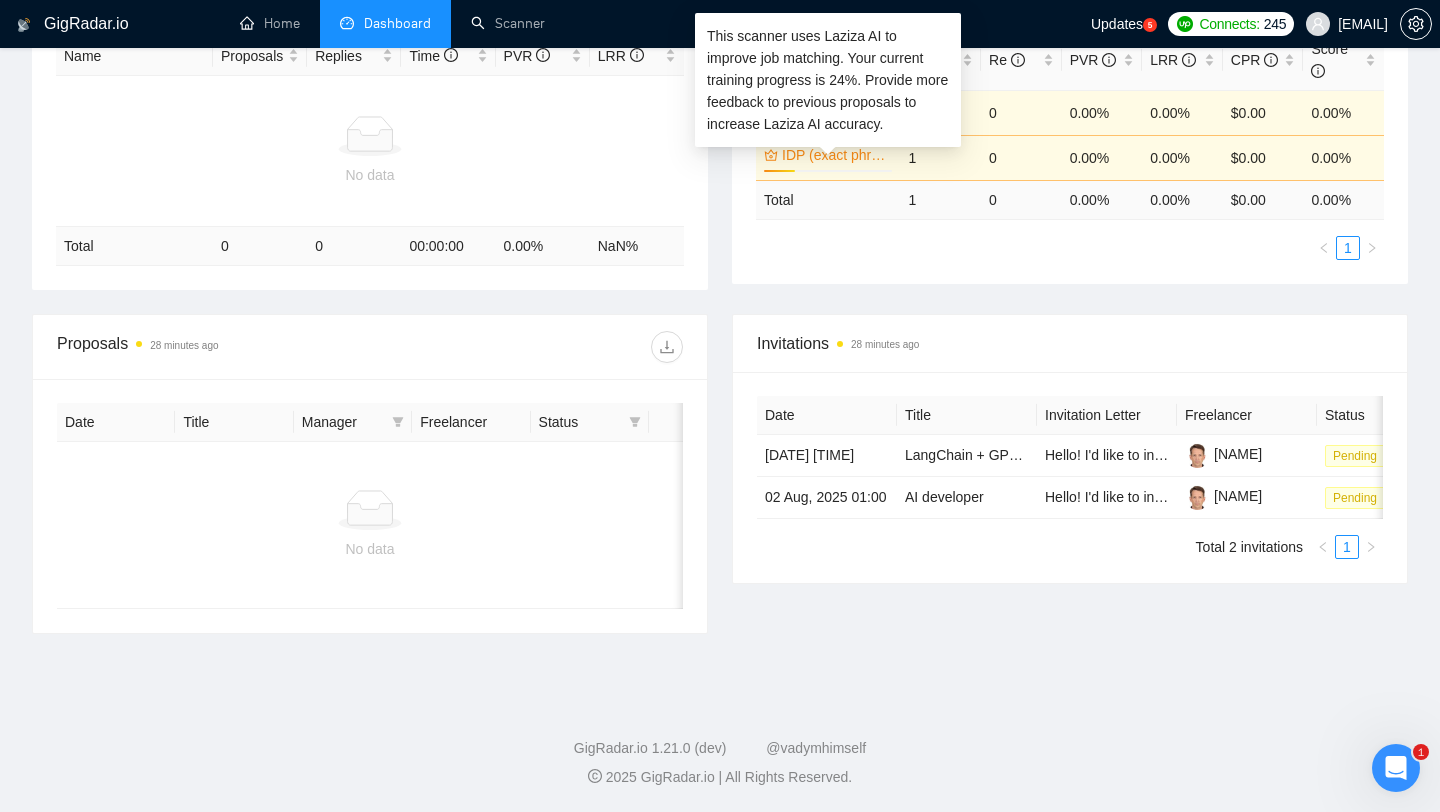 click on "IDP (exact phrases)" at bounding box center [835, 155] 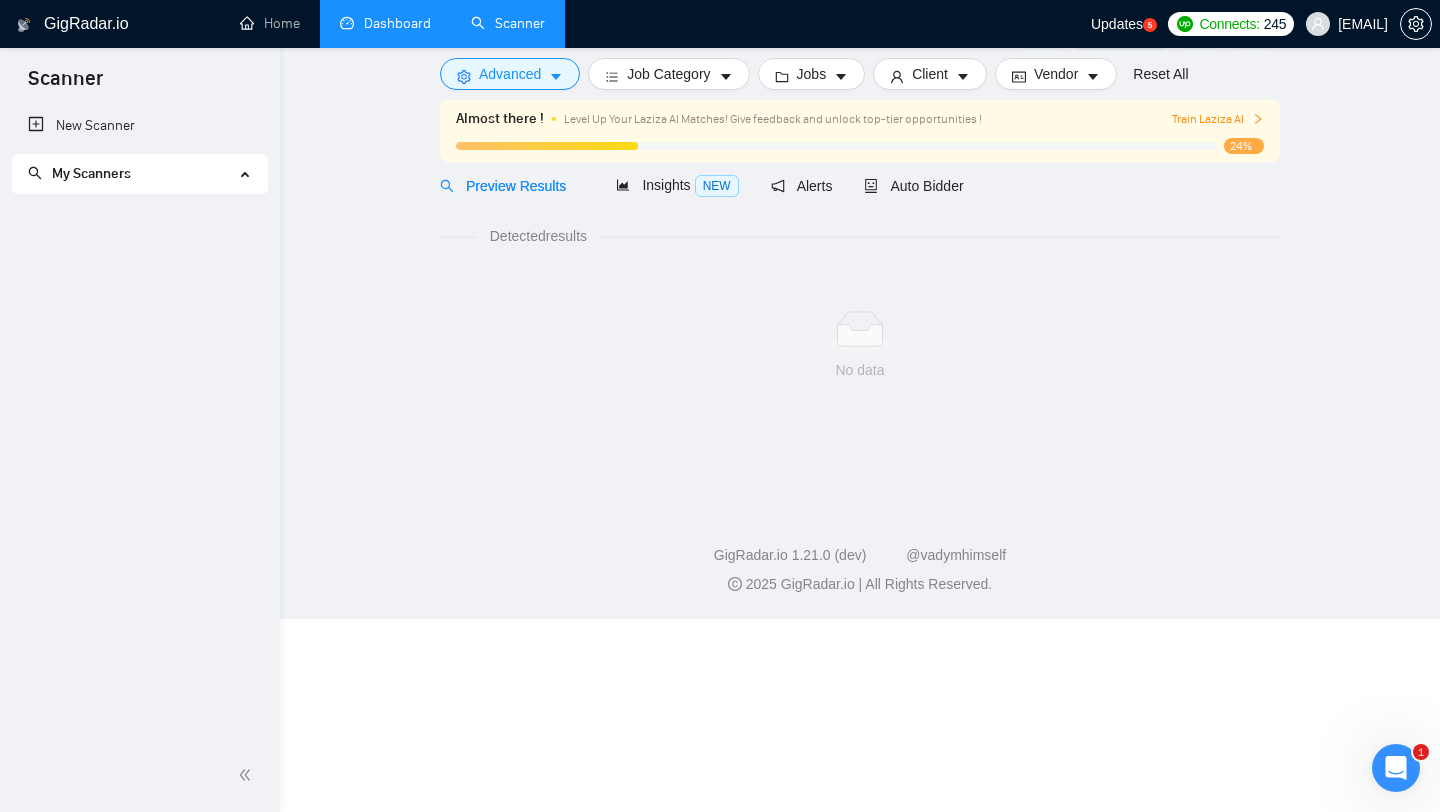 scroll, scrollTop: 0, scrollLeft: 0, axis: both 